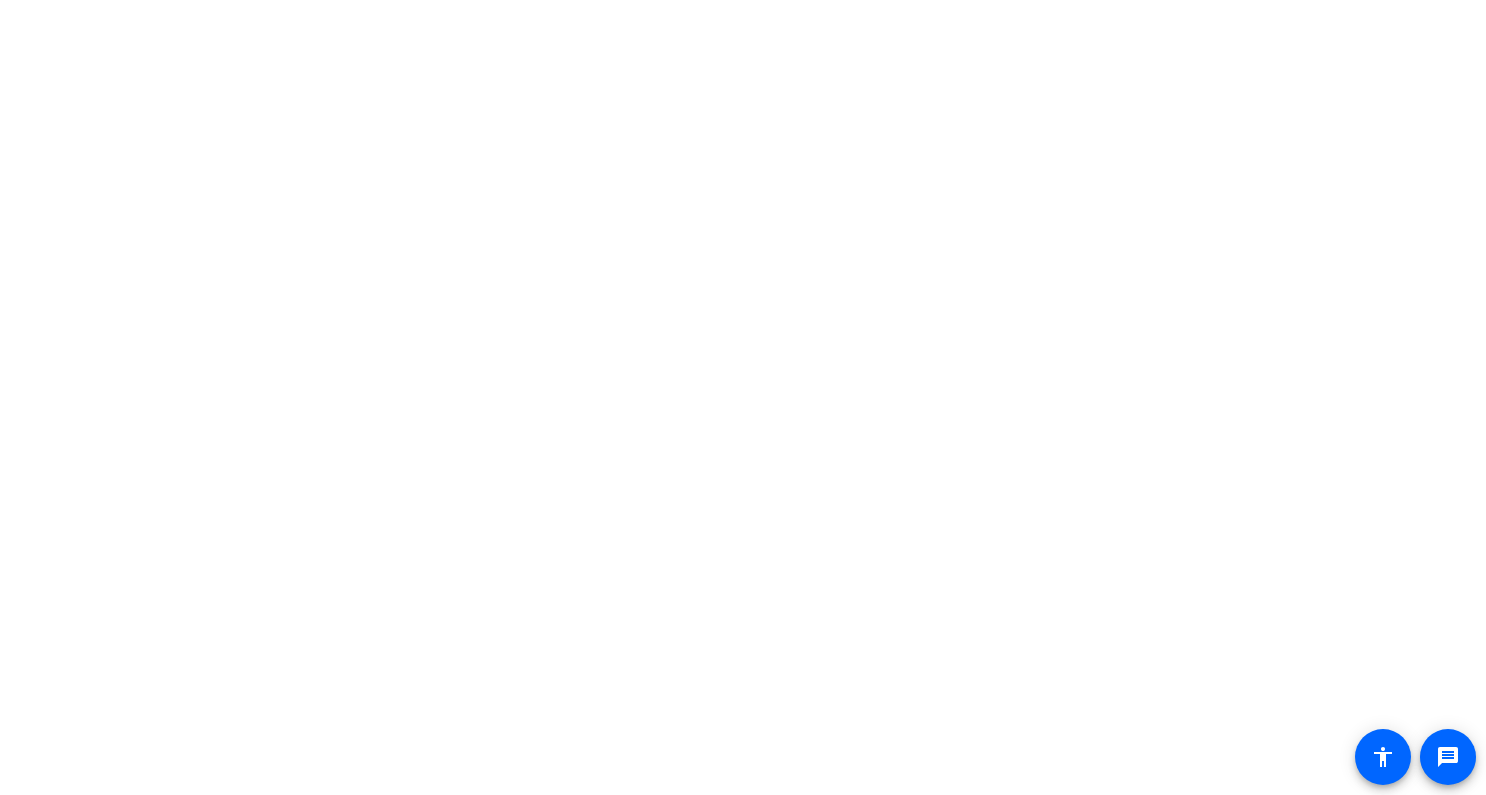 scroll, scrollTop: 0, scrollLeft: 0, axis: both 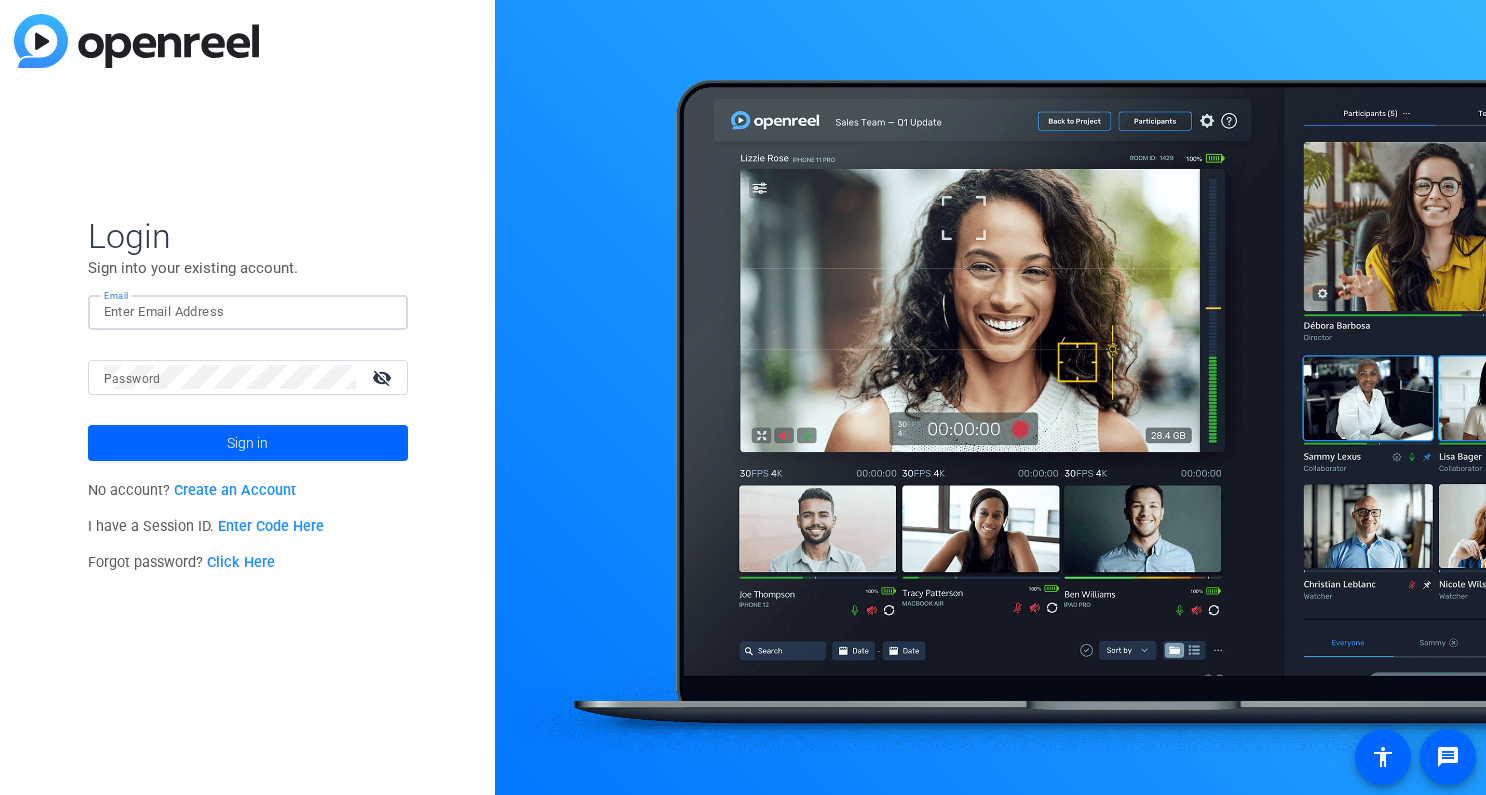 click on "Email" at bounding box center [248, 312] 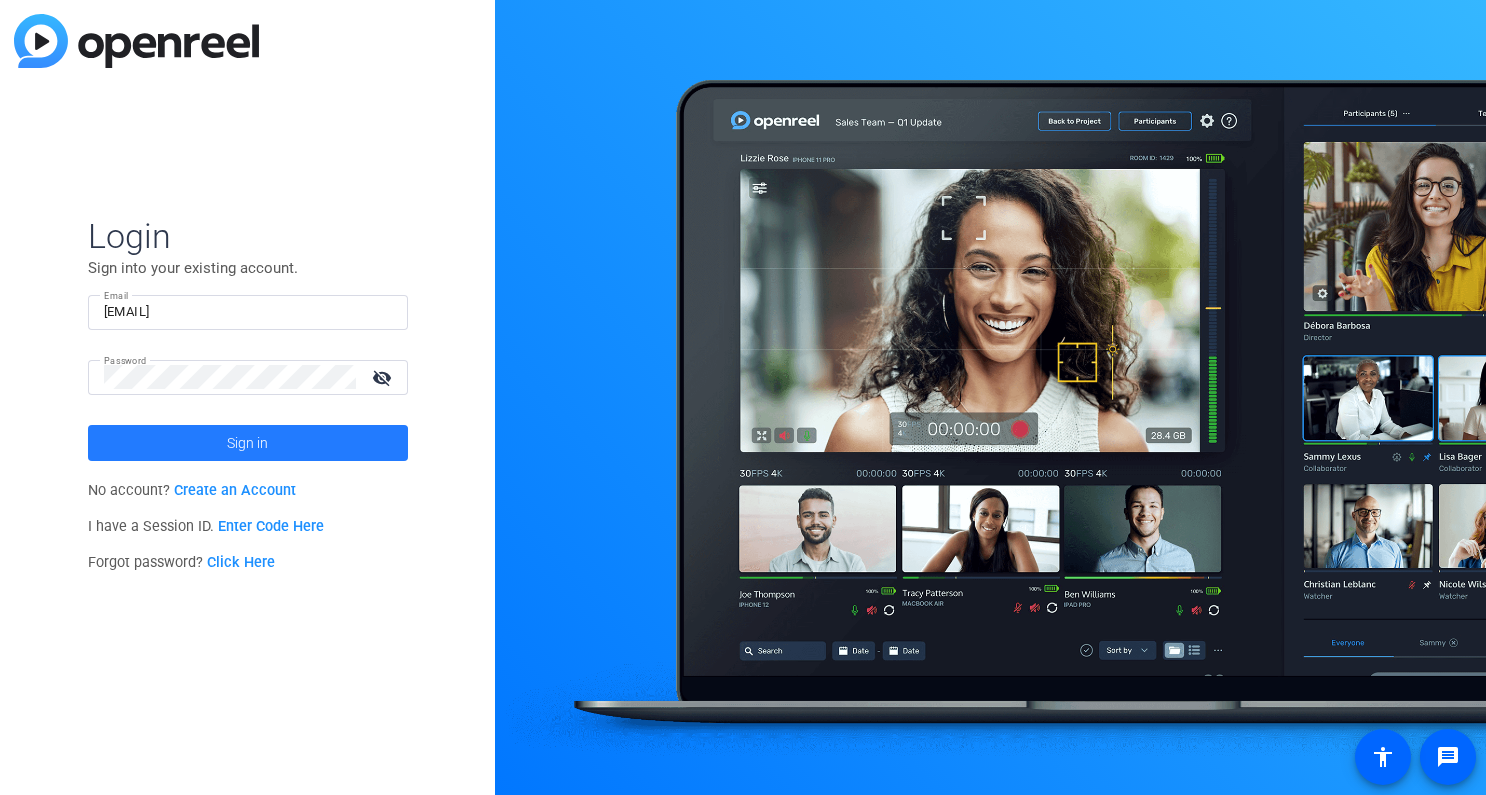 click on "Sign in" 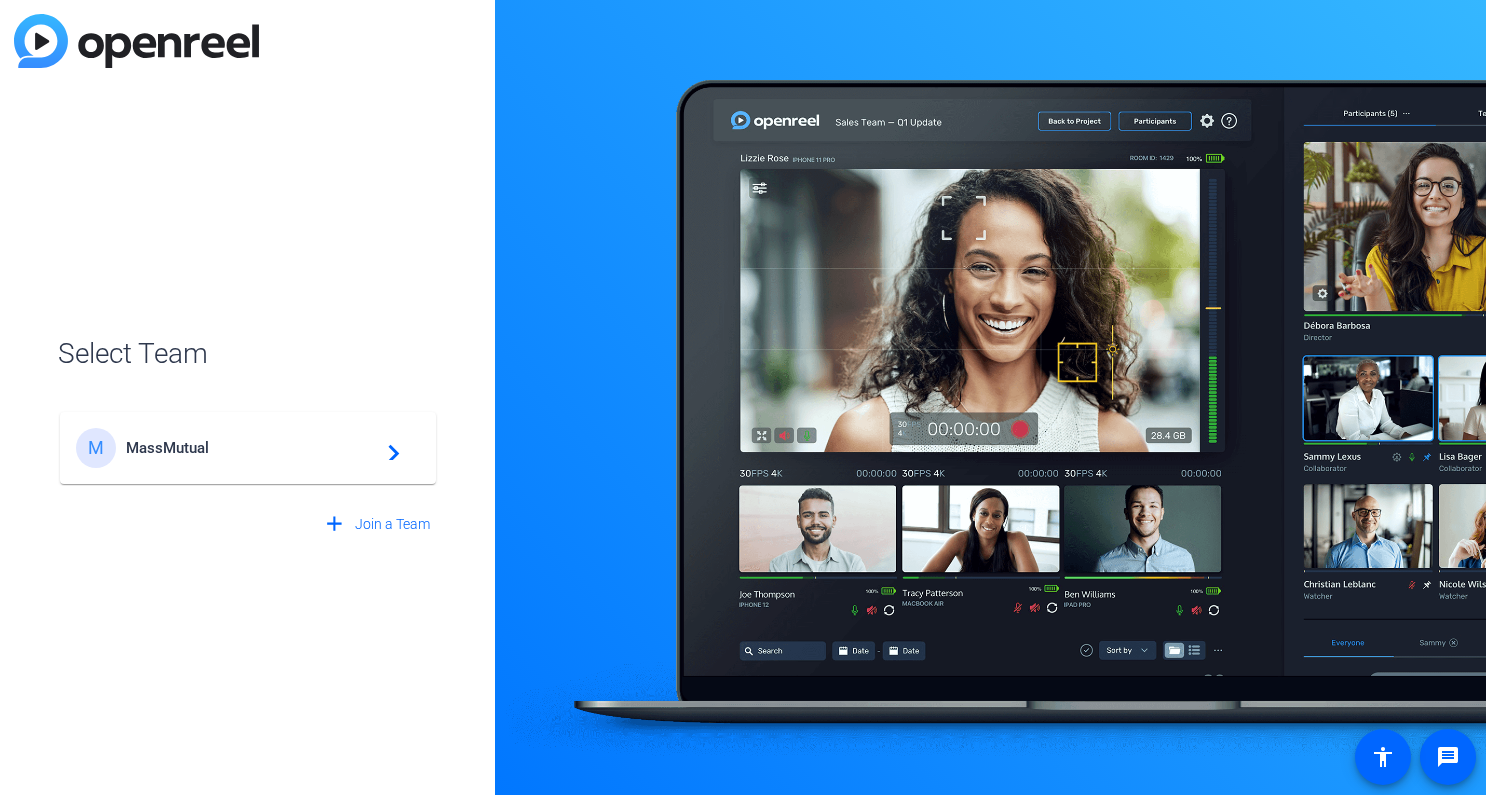click on "MassMutual" 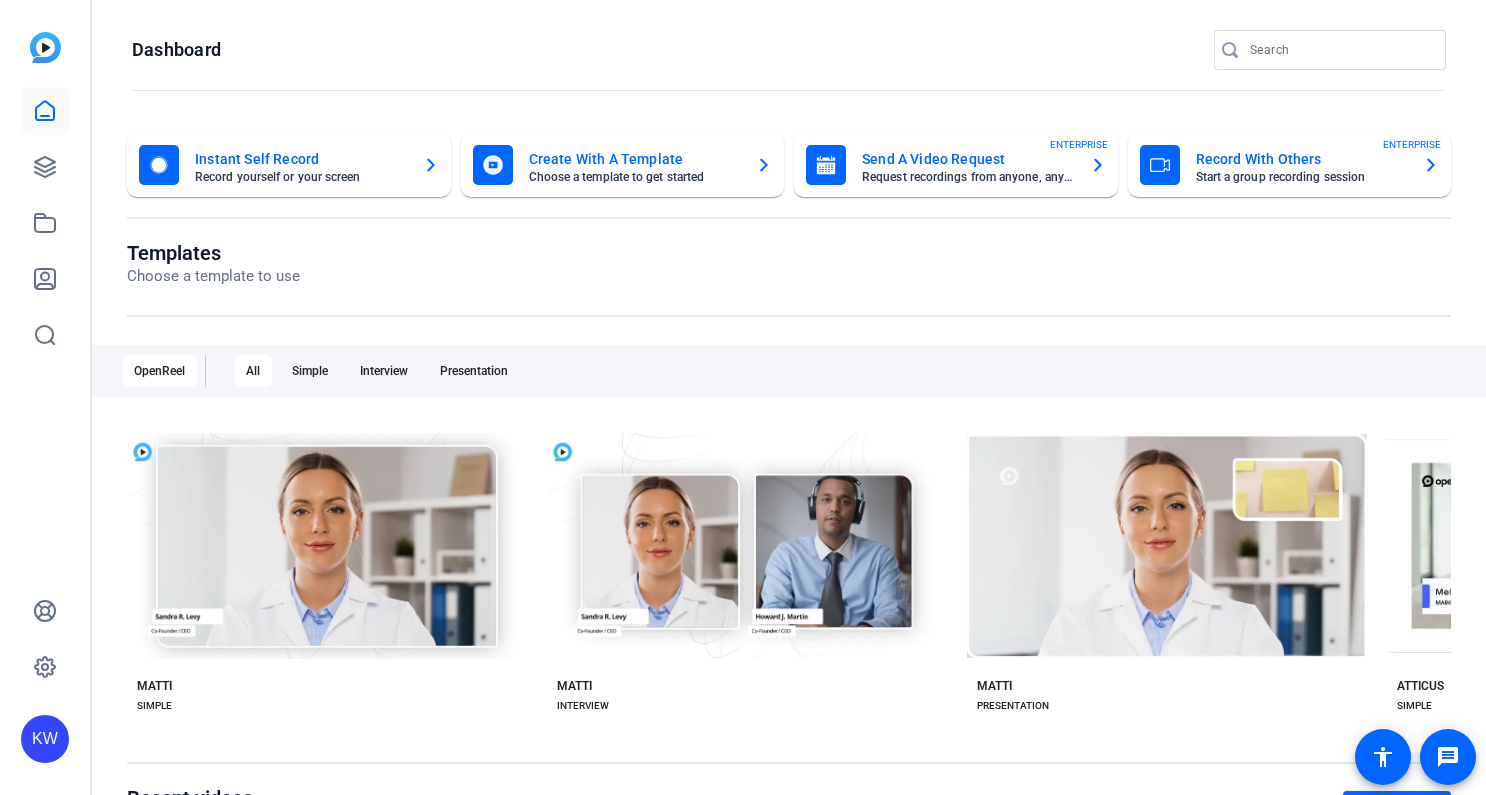 scroll, scrollTop: 0, scrollLeft: 0, axis: both 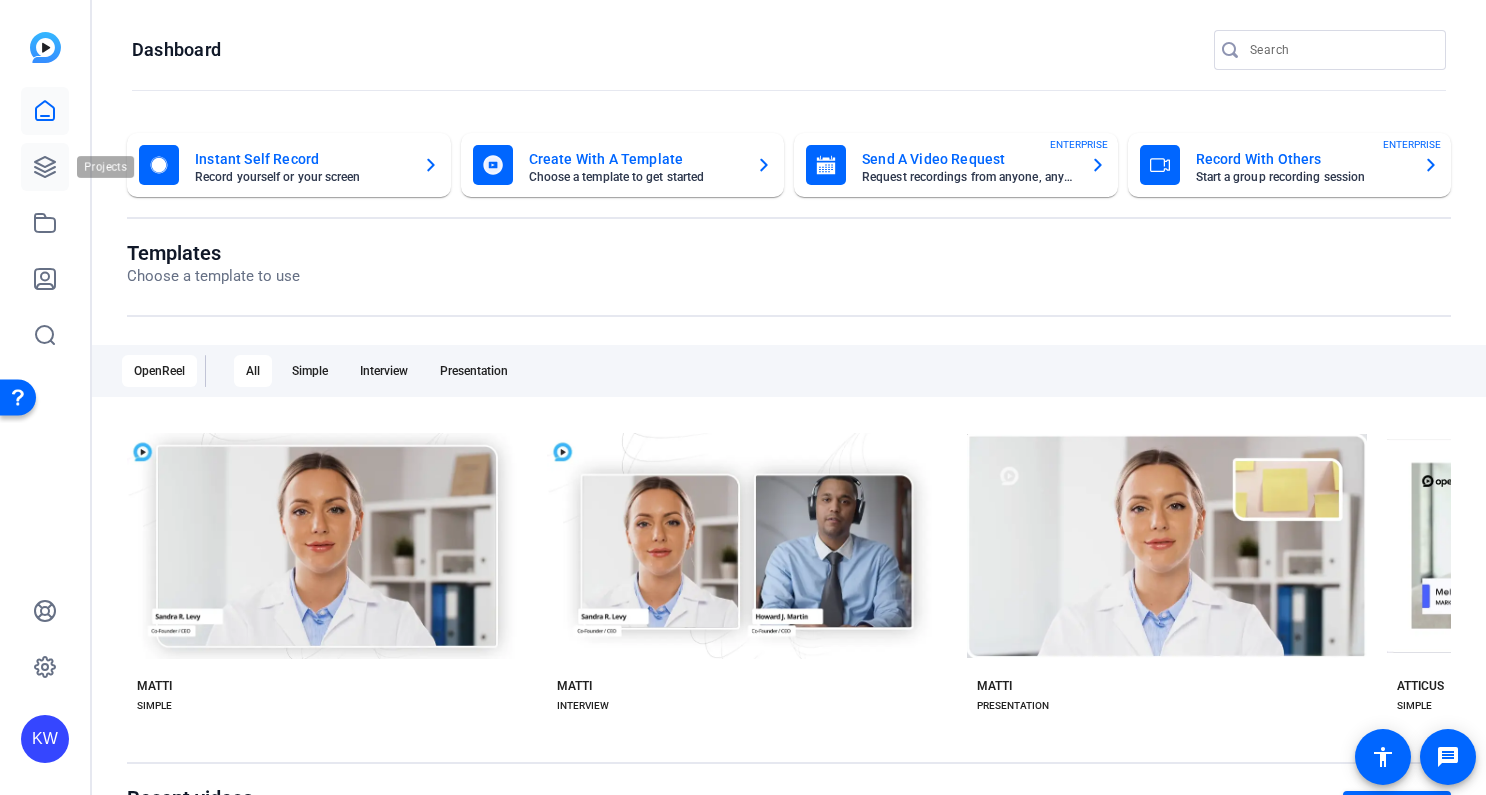 click 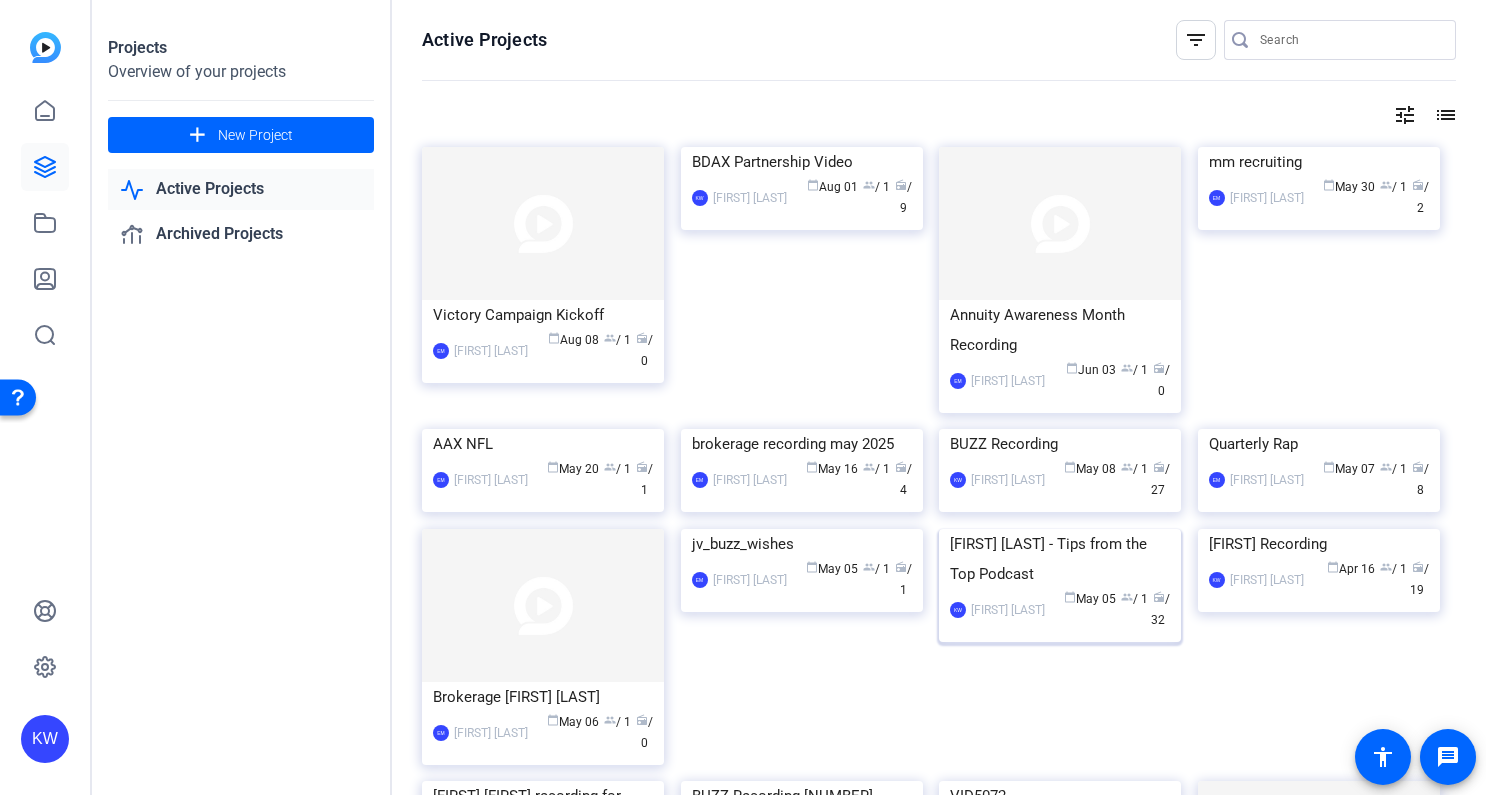 click 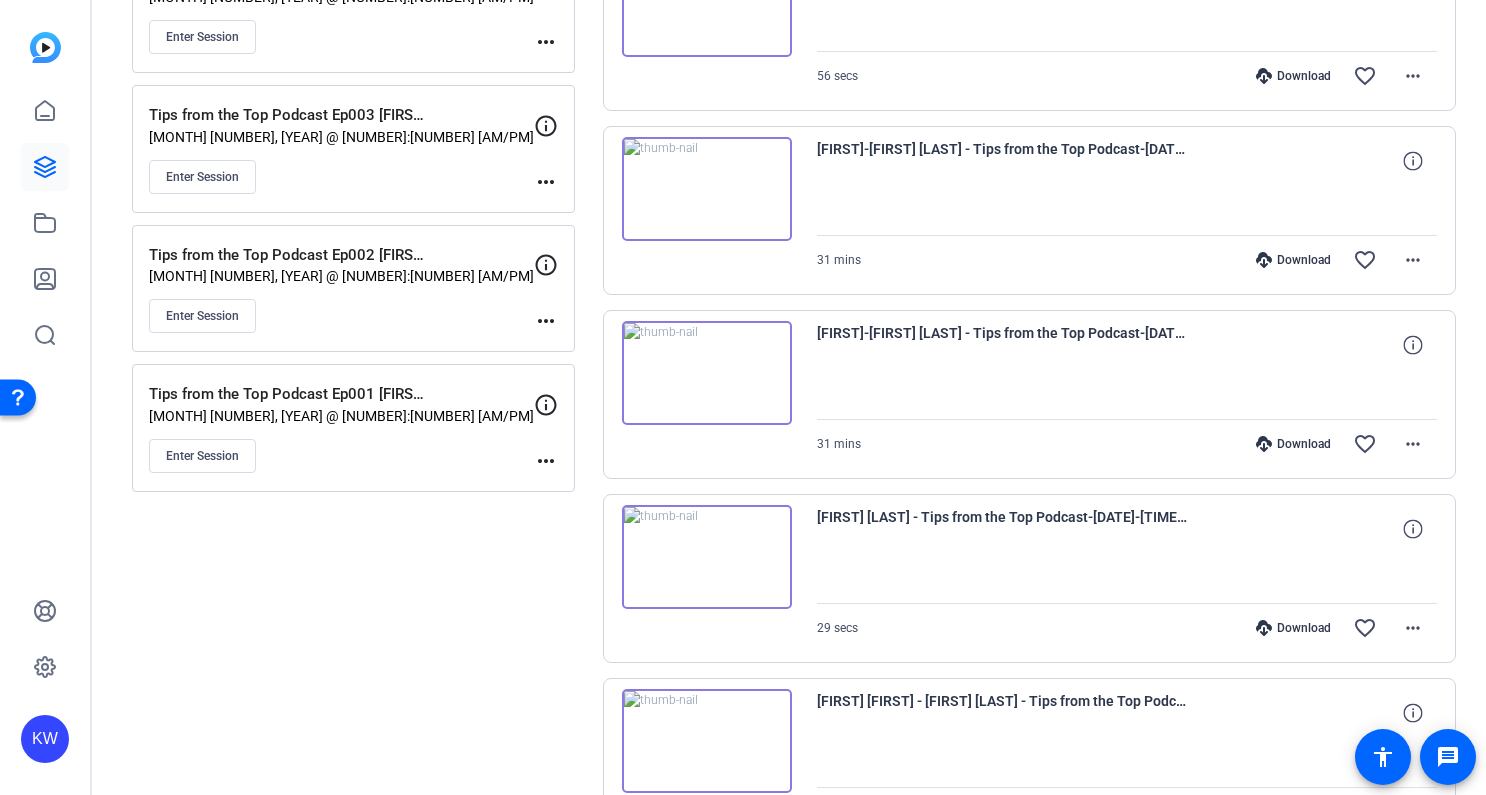 scroll, scrollTop: 438, scrollLeft: 0, axis: vertical 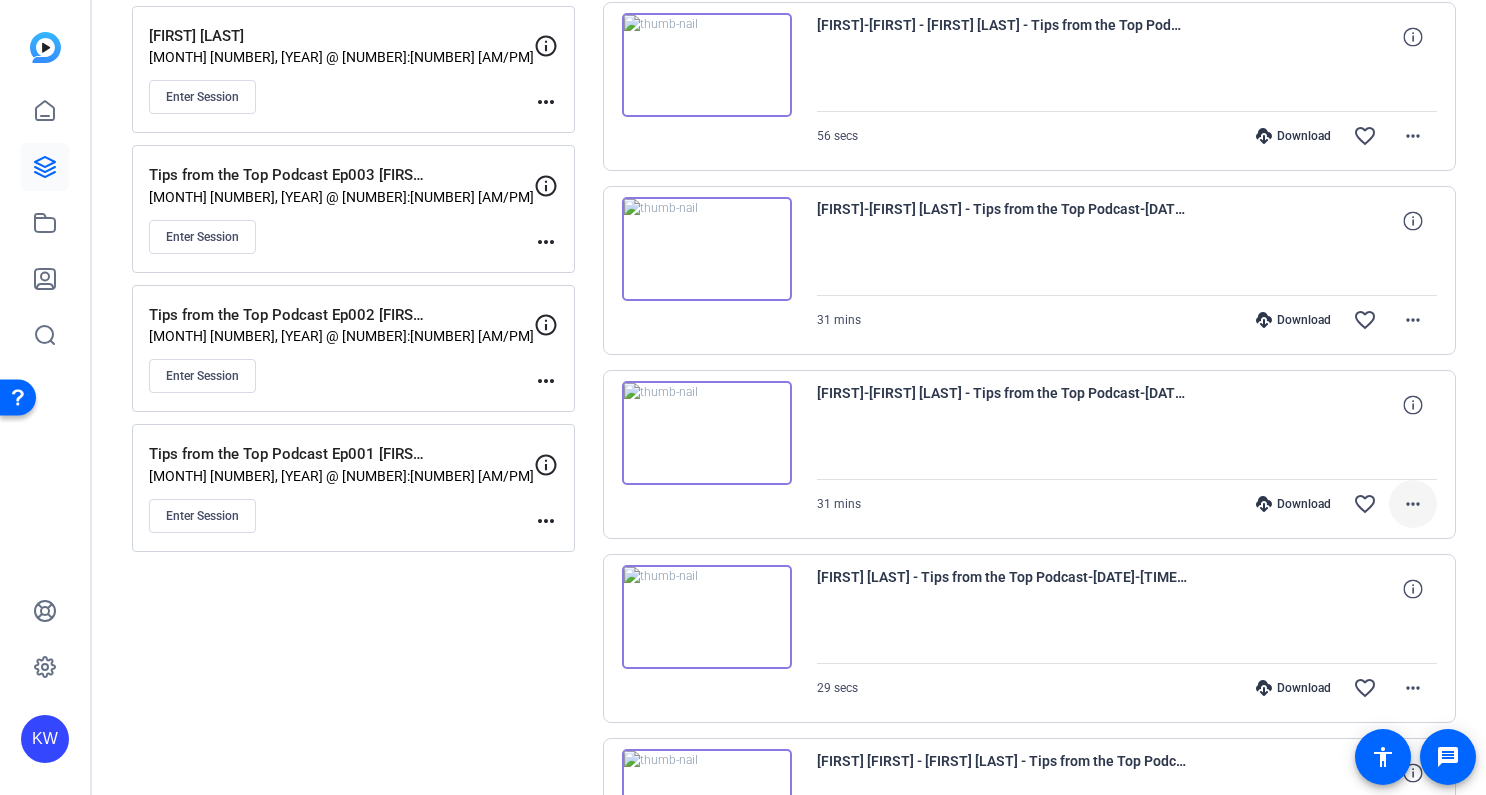 click on "more_horiz" at bounding box center (1413, 504) 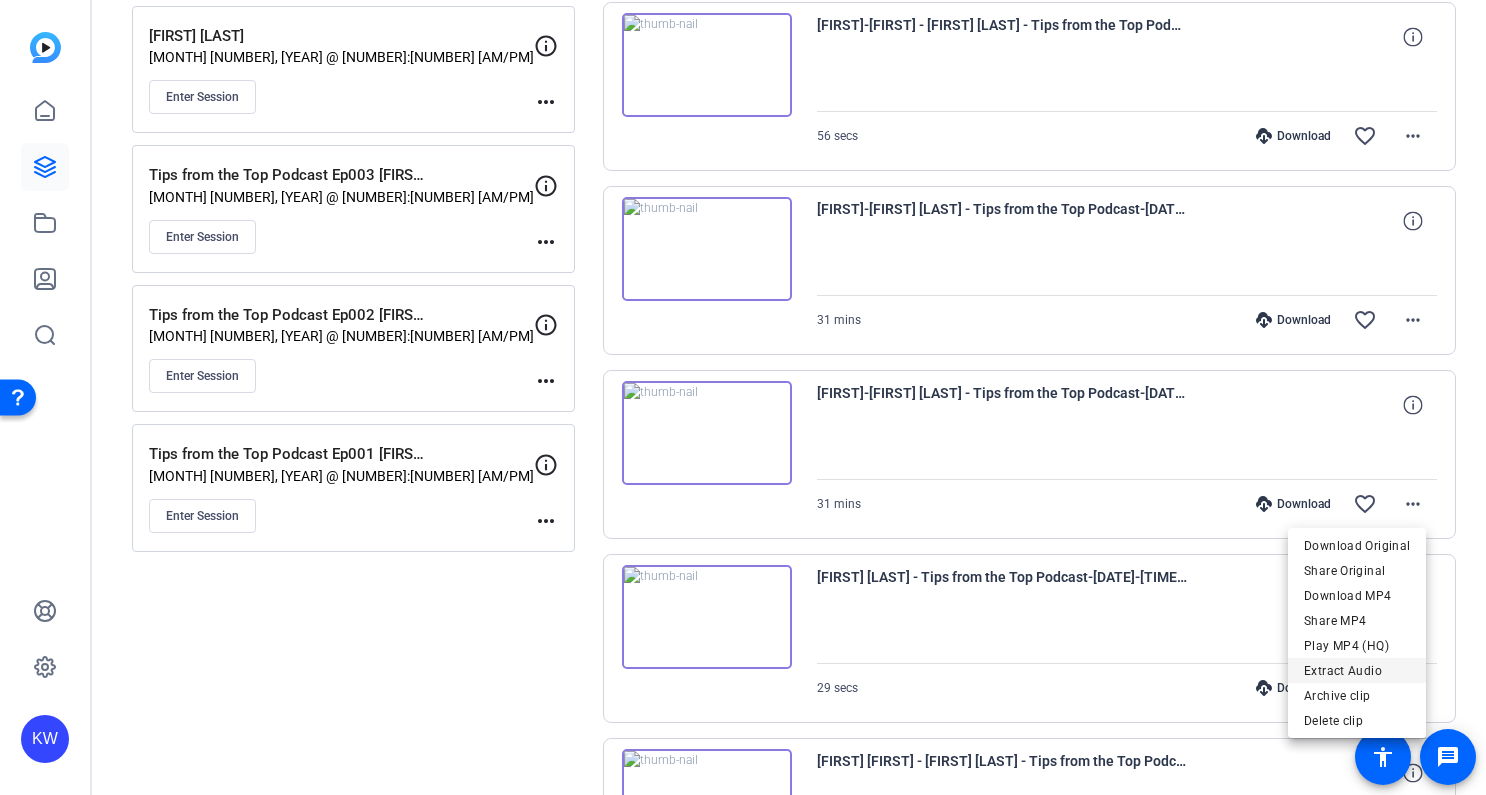 click on "Extract Audio" at bounding box center [1357, 671] 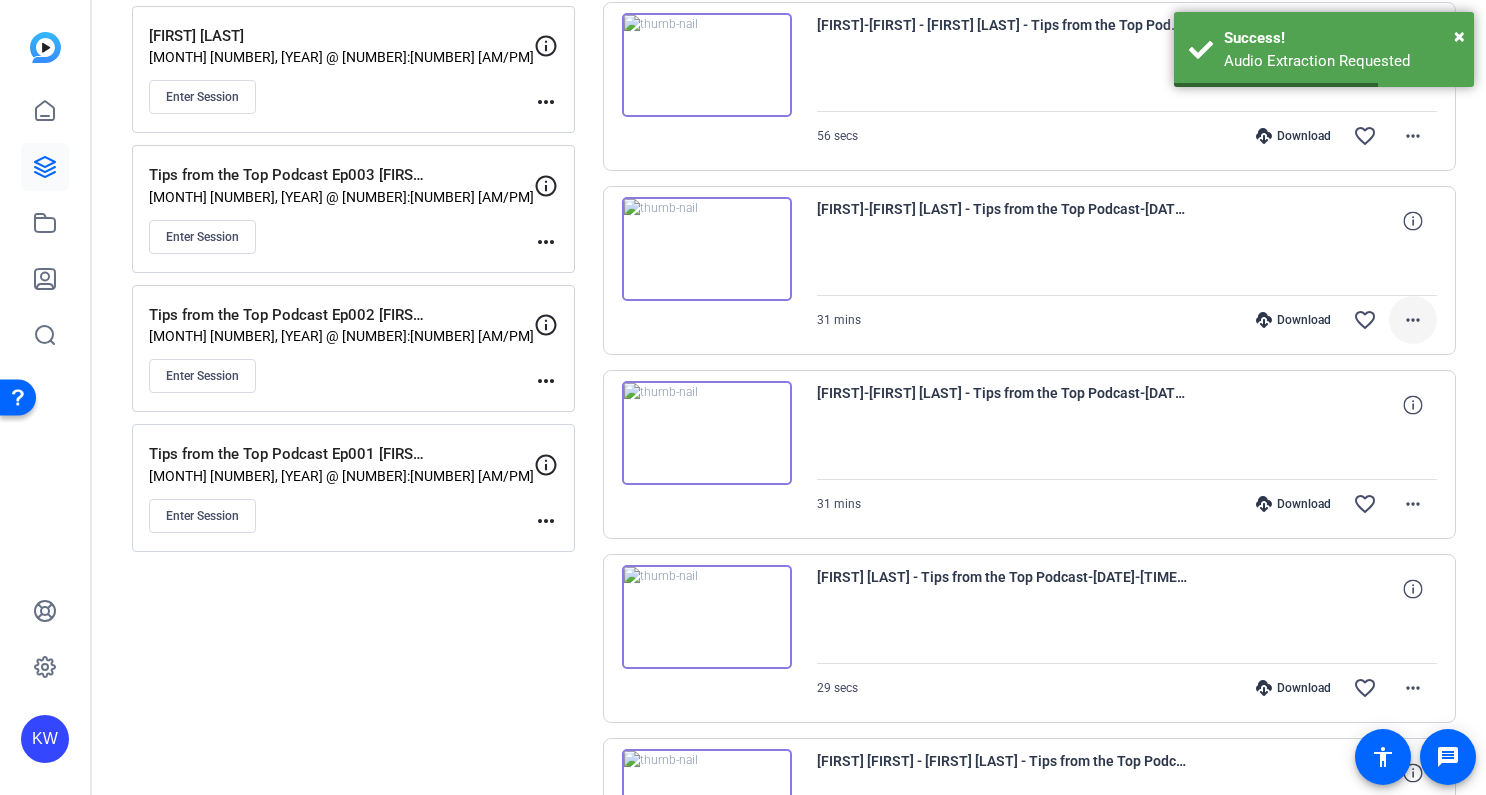 click on "more_horiz" at bounding box center (1413, 320) 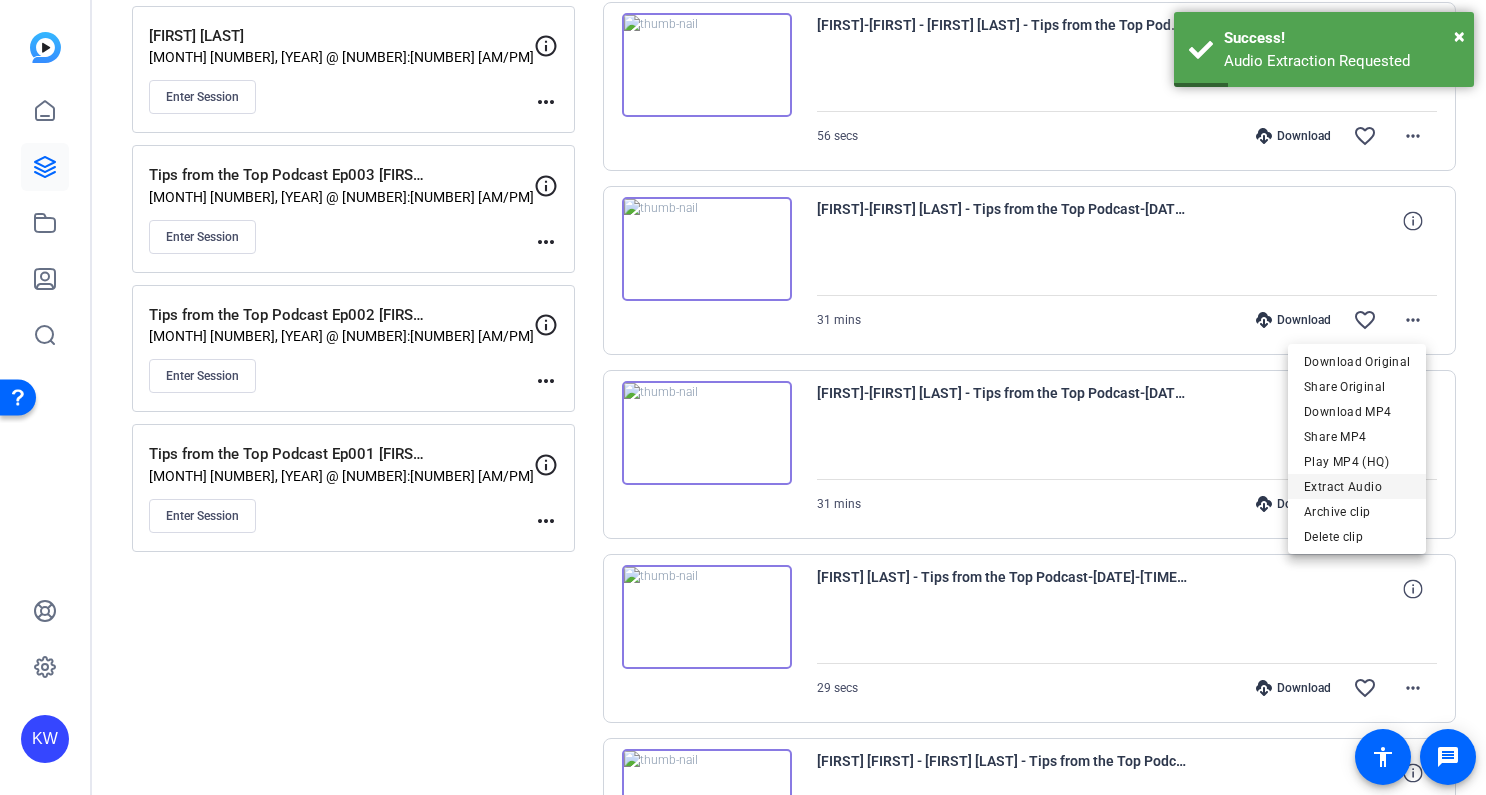 click on "Extract Audio" at bounding box center (1357, 487) 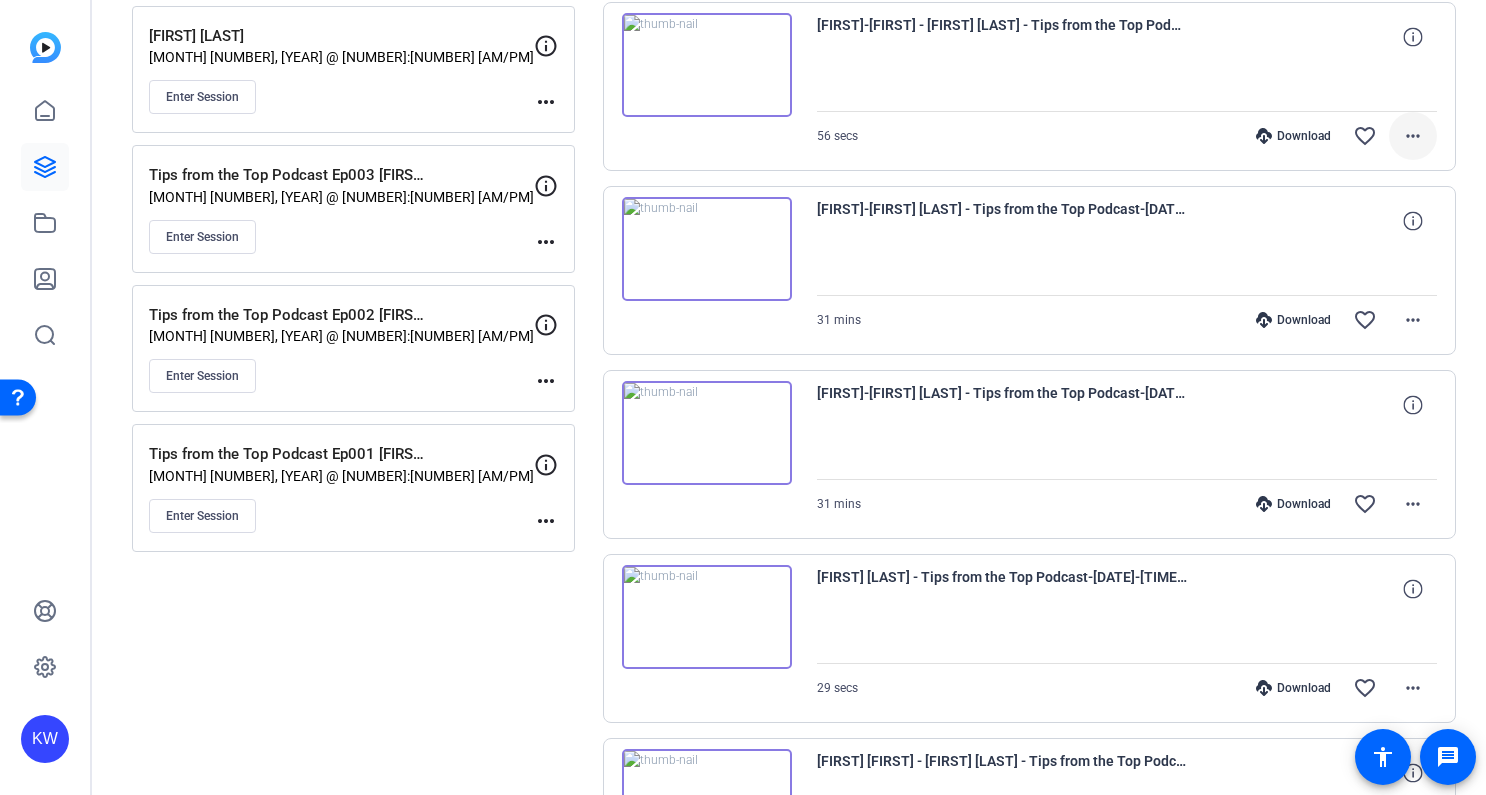 click at bounding box center (1413, 136) 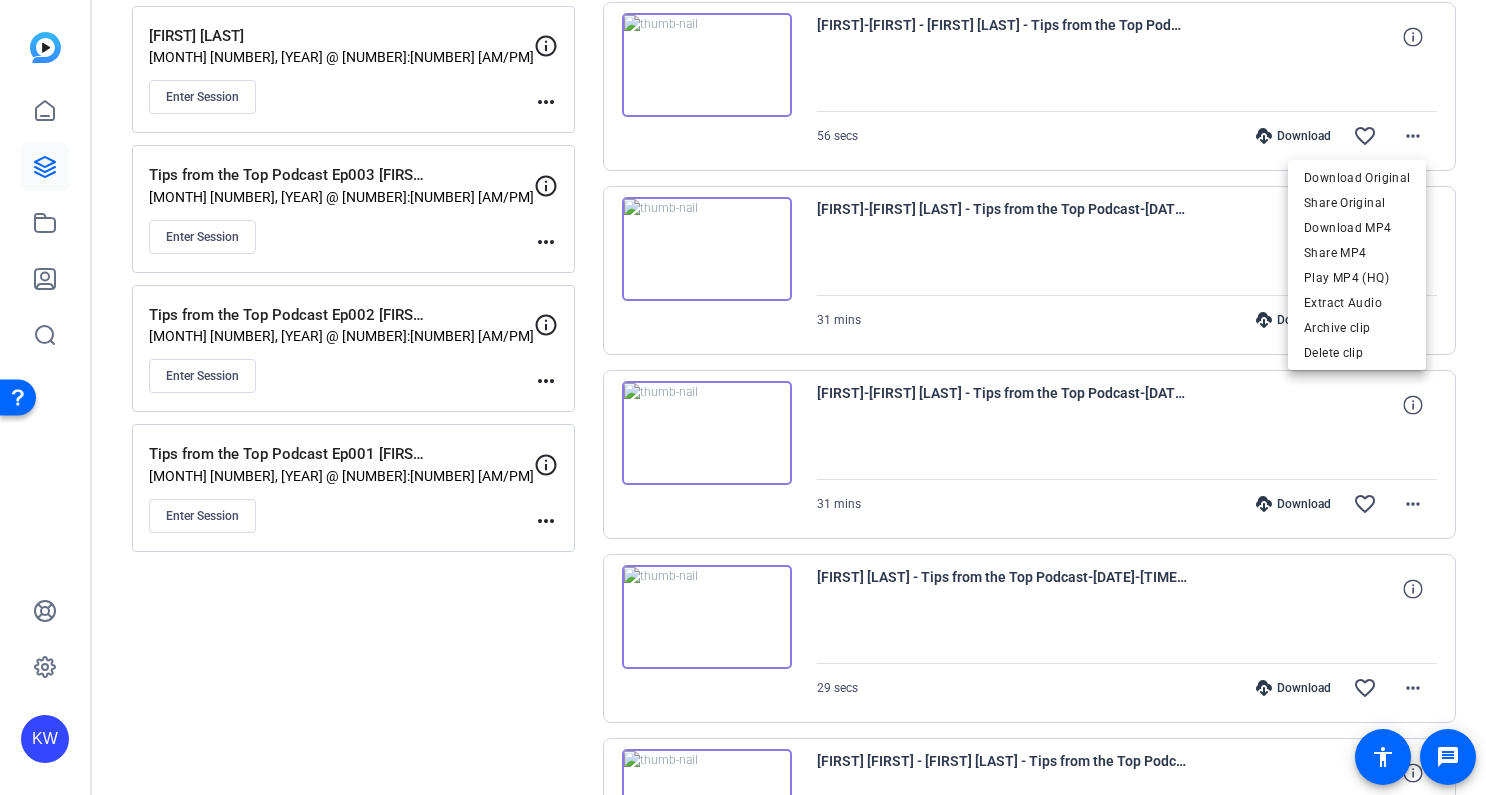 click on "Extract Audio" at bounding box center (1357, 303) 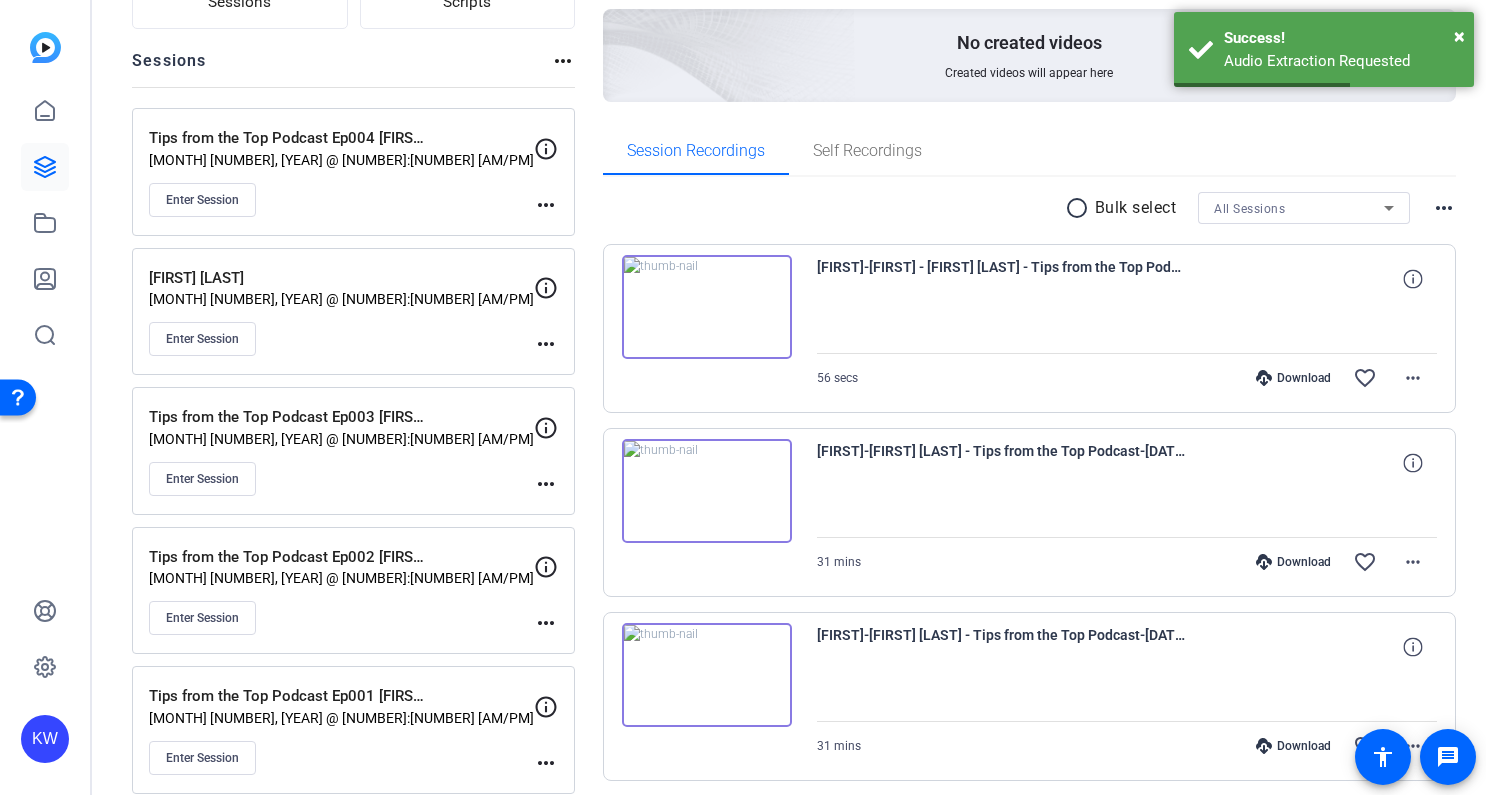 scroll, scrollTop: 130, scrollLeft: 0, axis: vertical 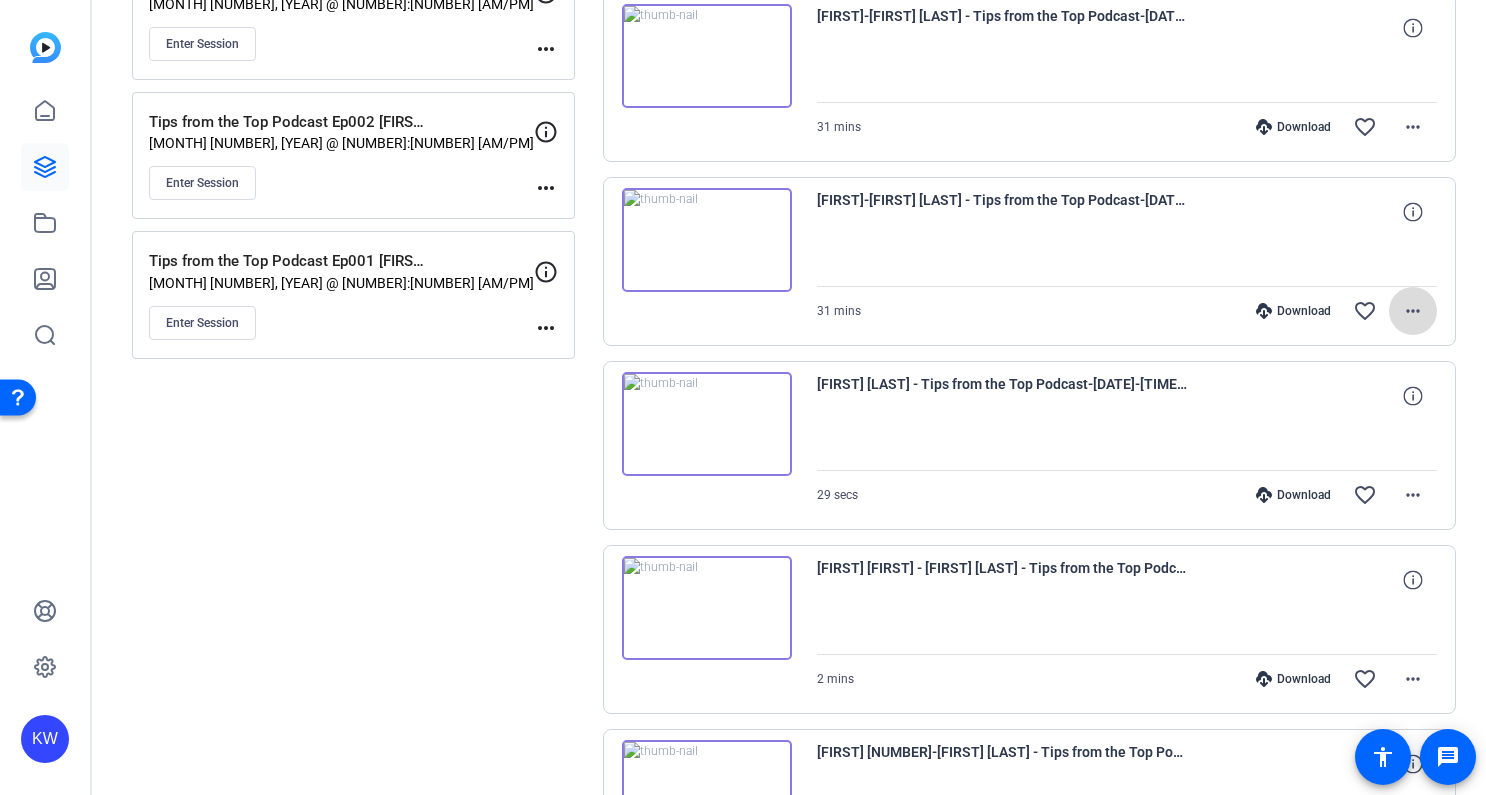 click on "more_horiz" at bounding box center [1413, 311] 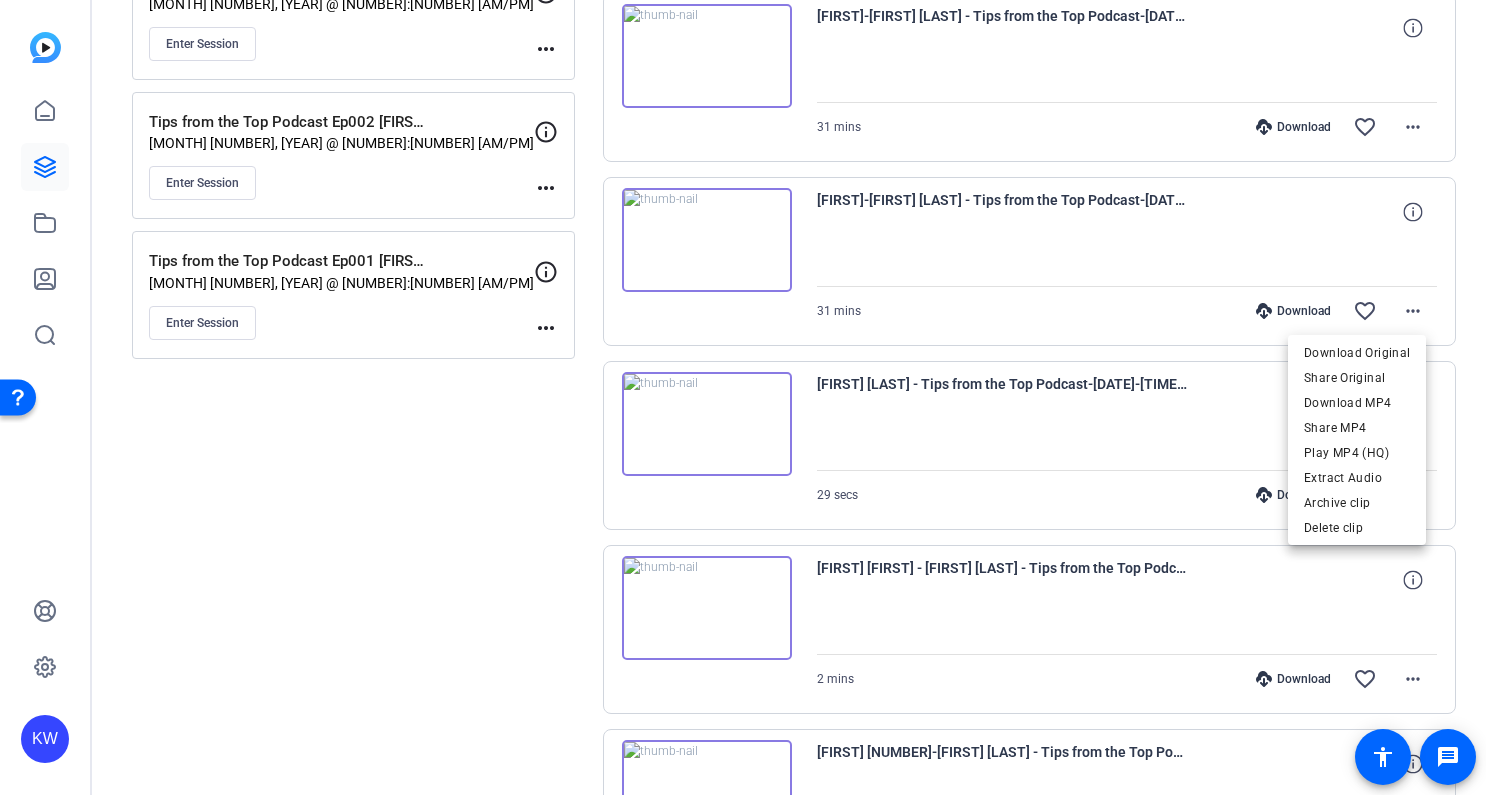 click at bounding box center [743, 397] 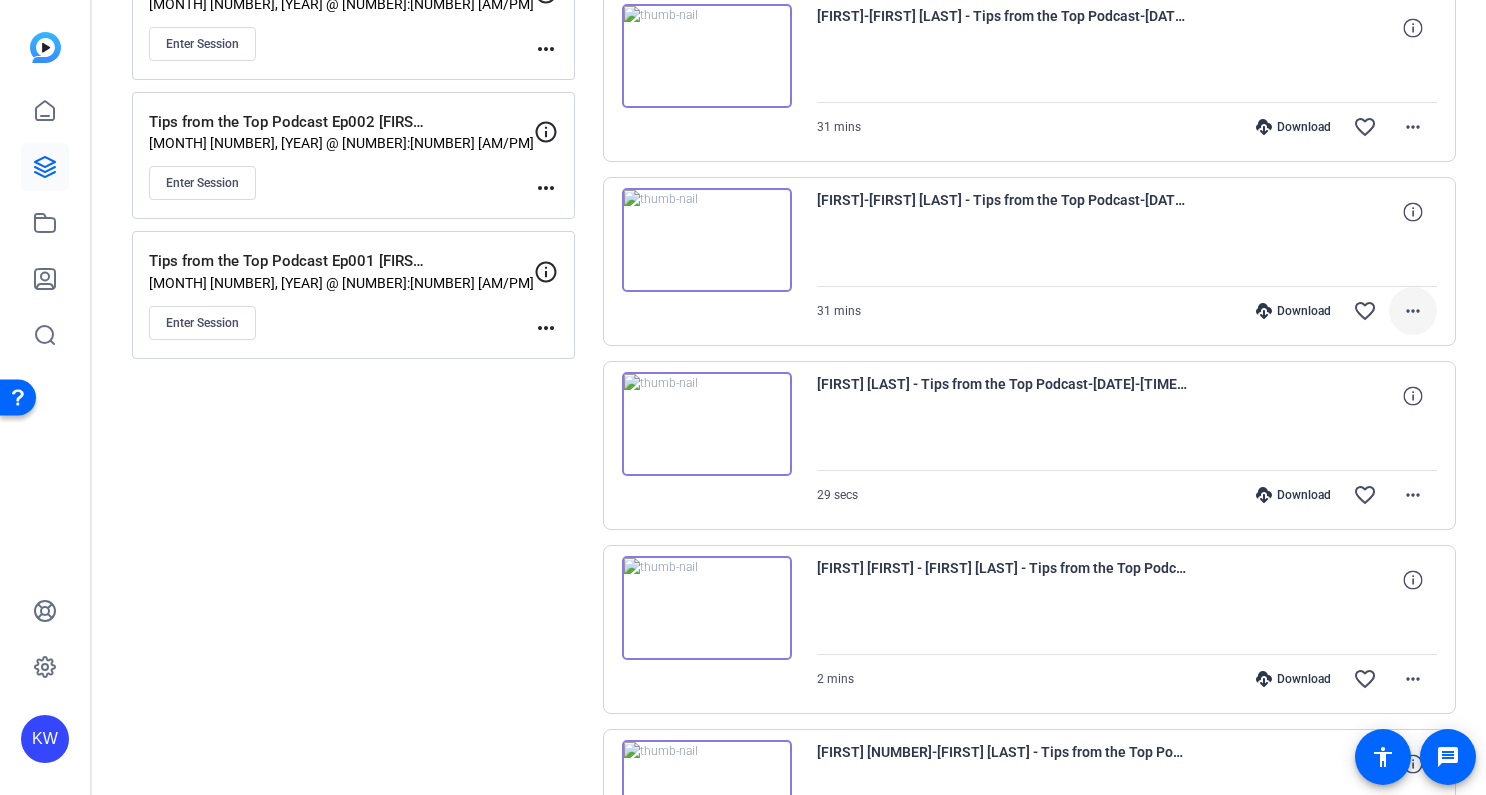 click on "more_horiz" at bounding box center [1413, 311] 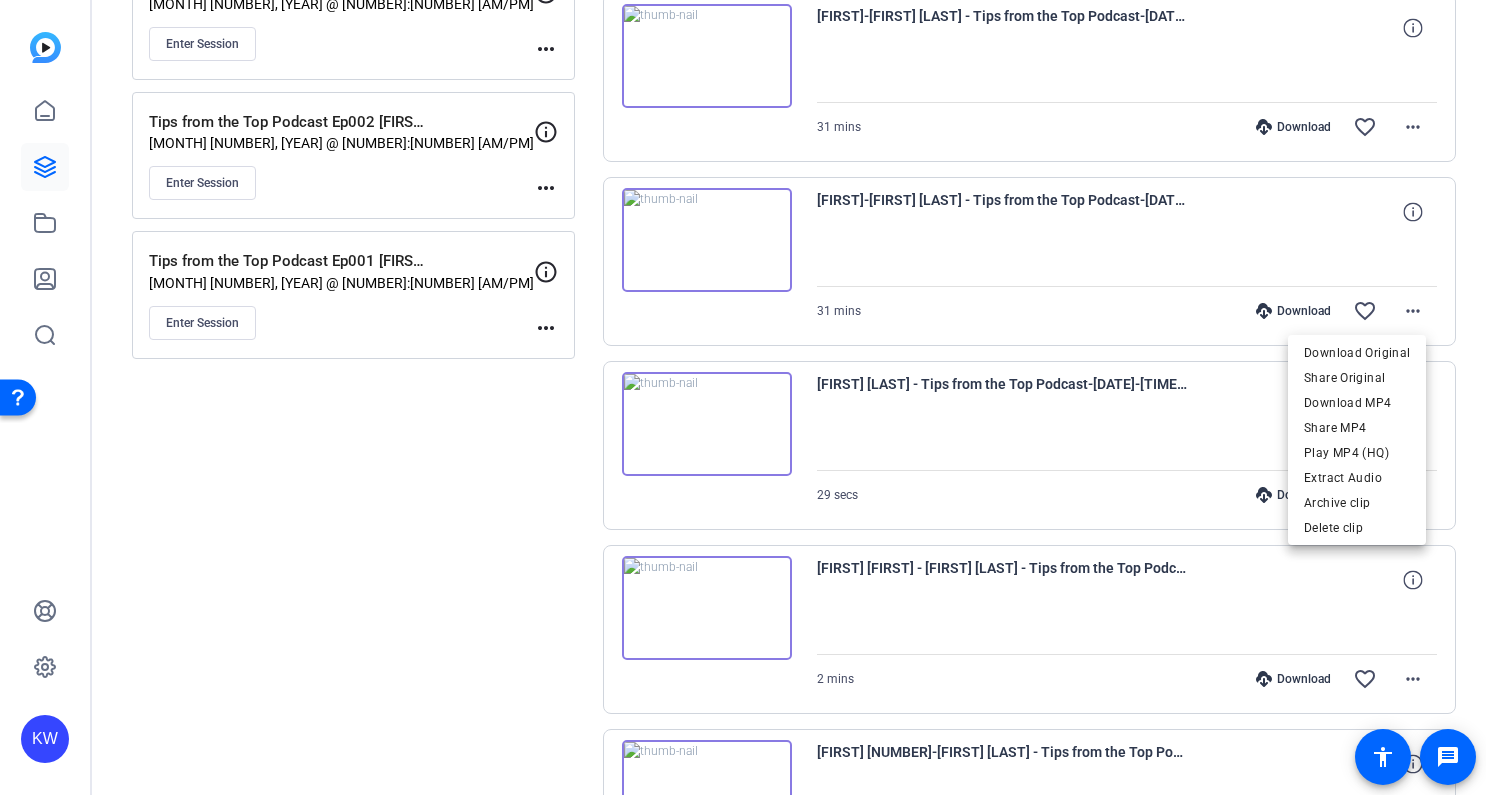 click at bounding box center [743, 397] 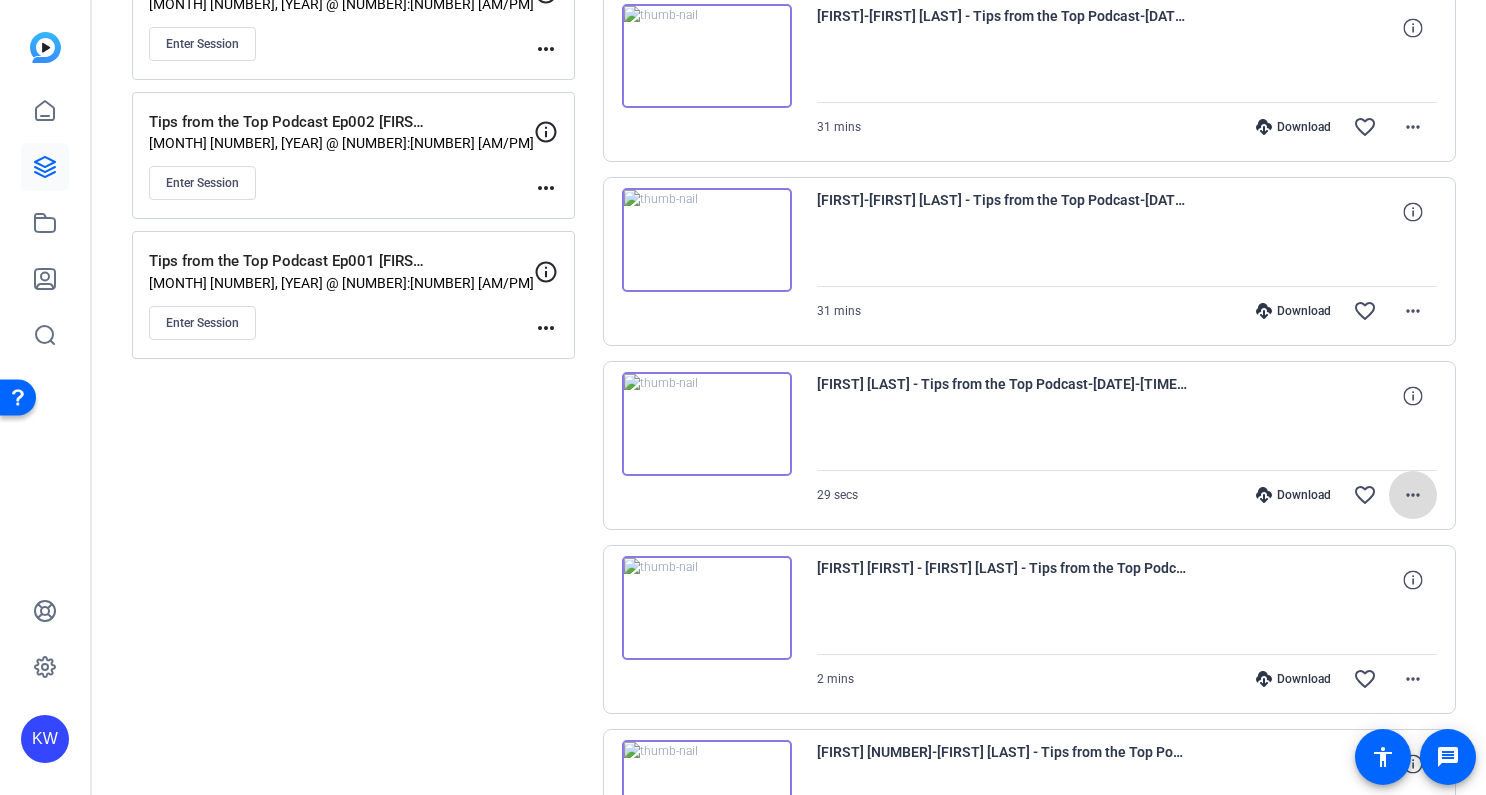 click on "more_horiz" at bounding box center (1413, 495) 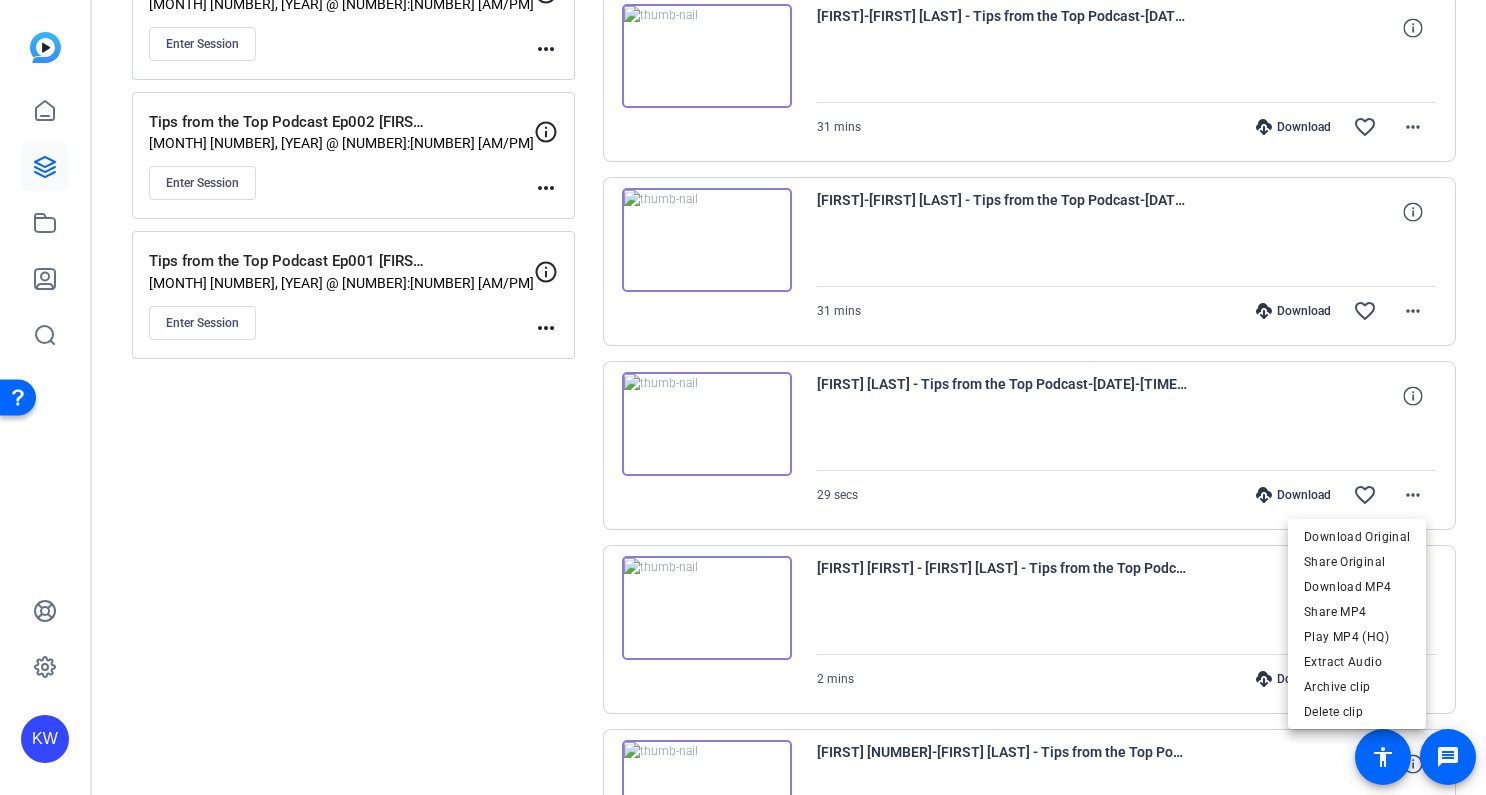 click at bounding box center (743, 397) 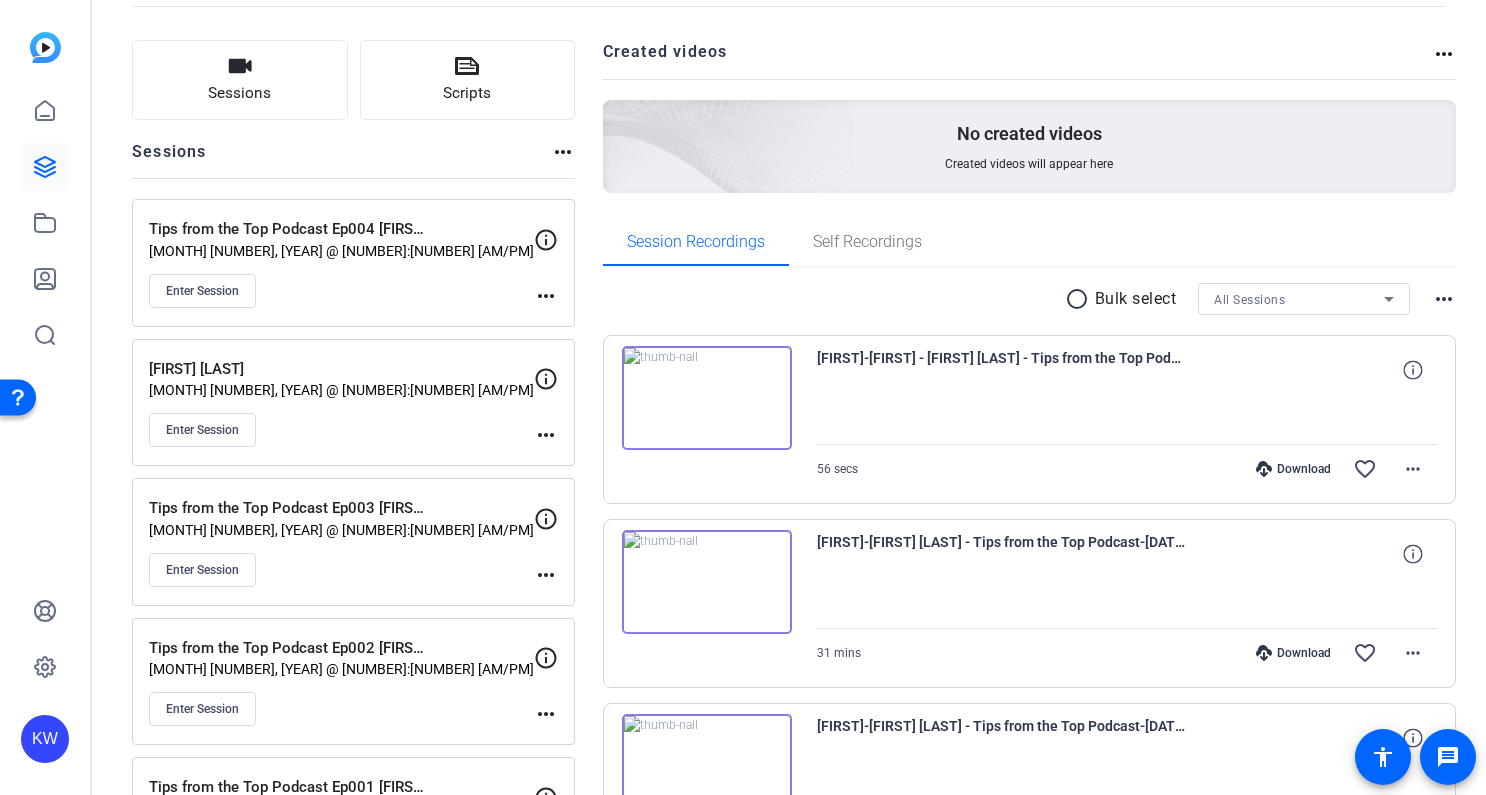 scroll, scrollTop: 0, scrollLeft: 0, axis: both 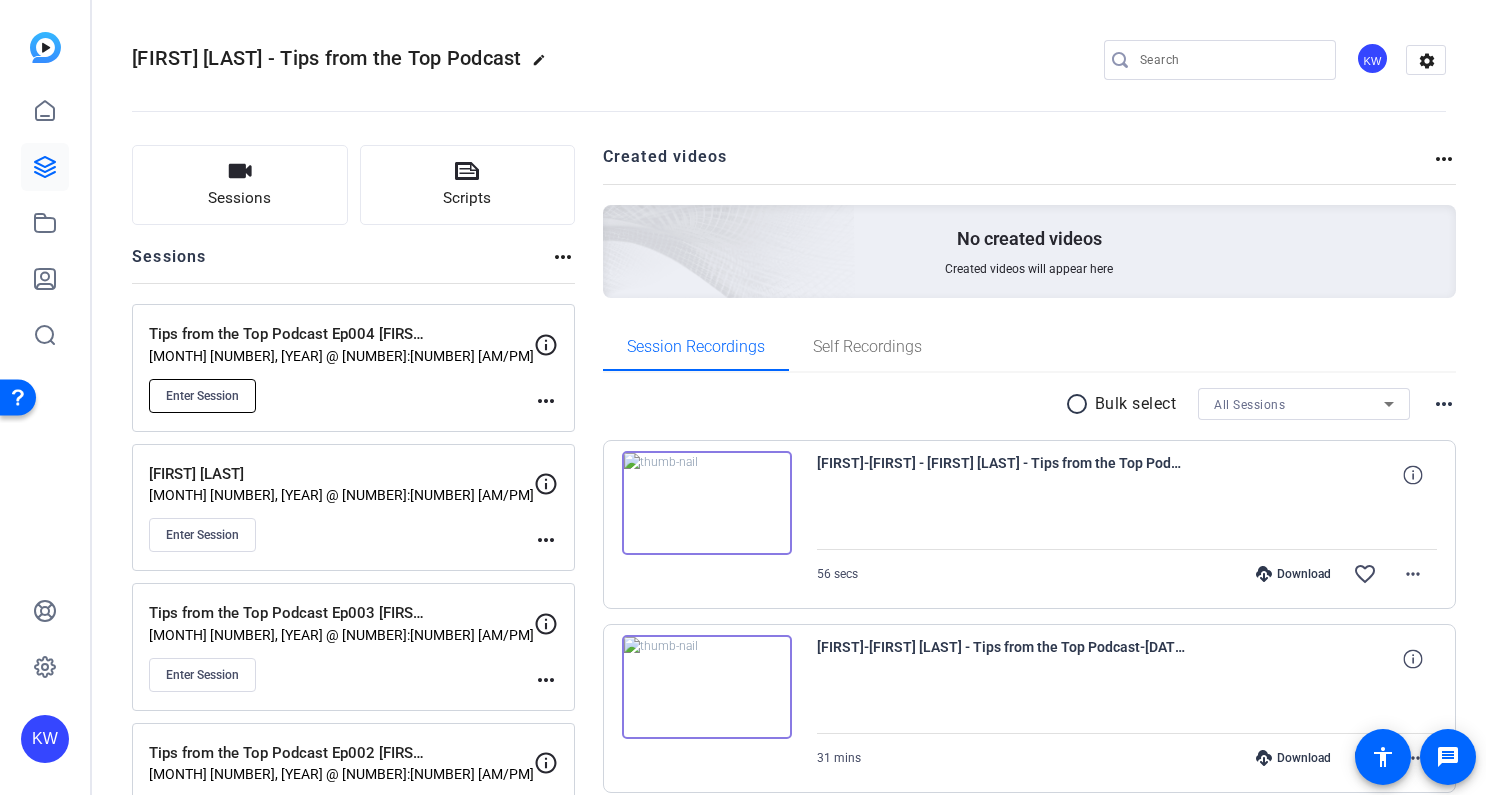 click on "Enter Session" 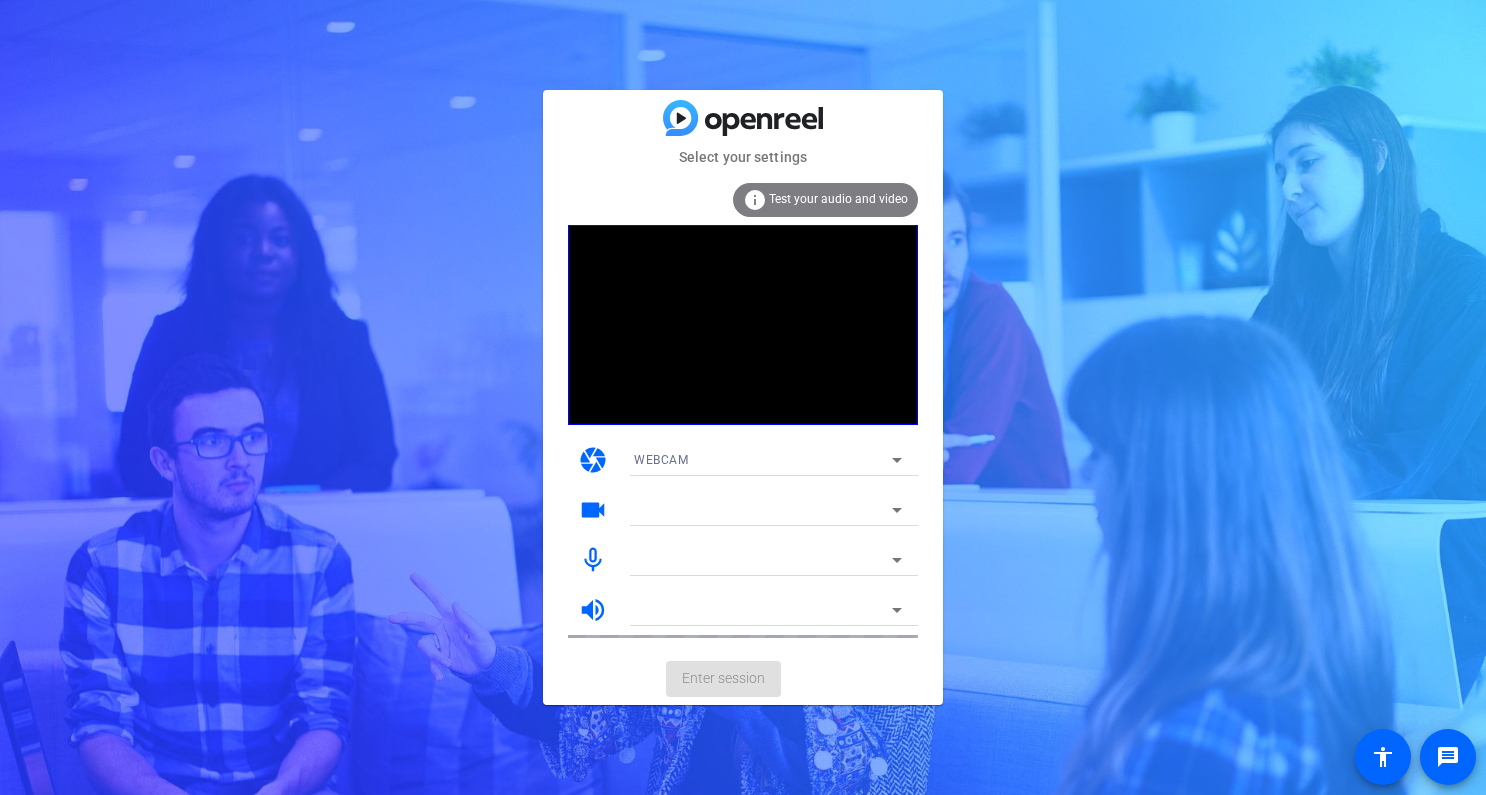 scroll, scrollTop: 0, scrollLeft: 0, axis: both 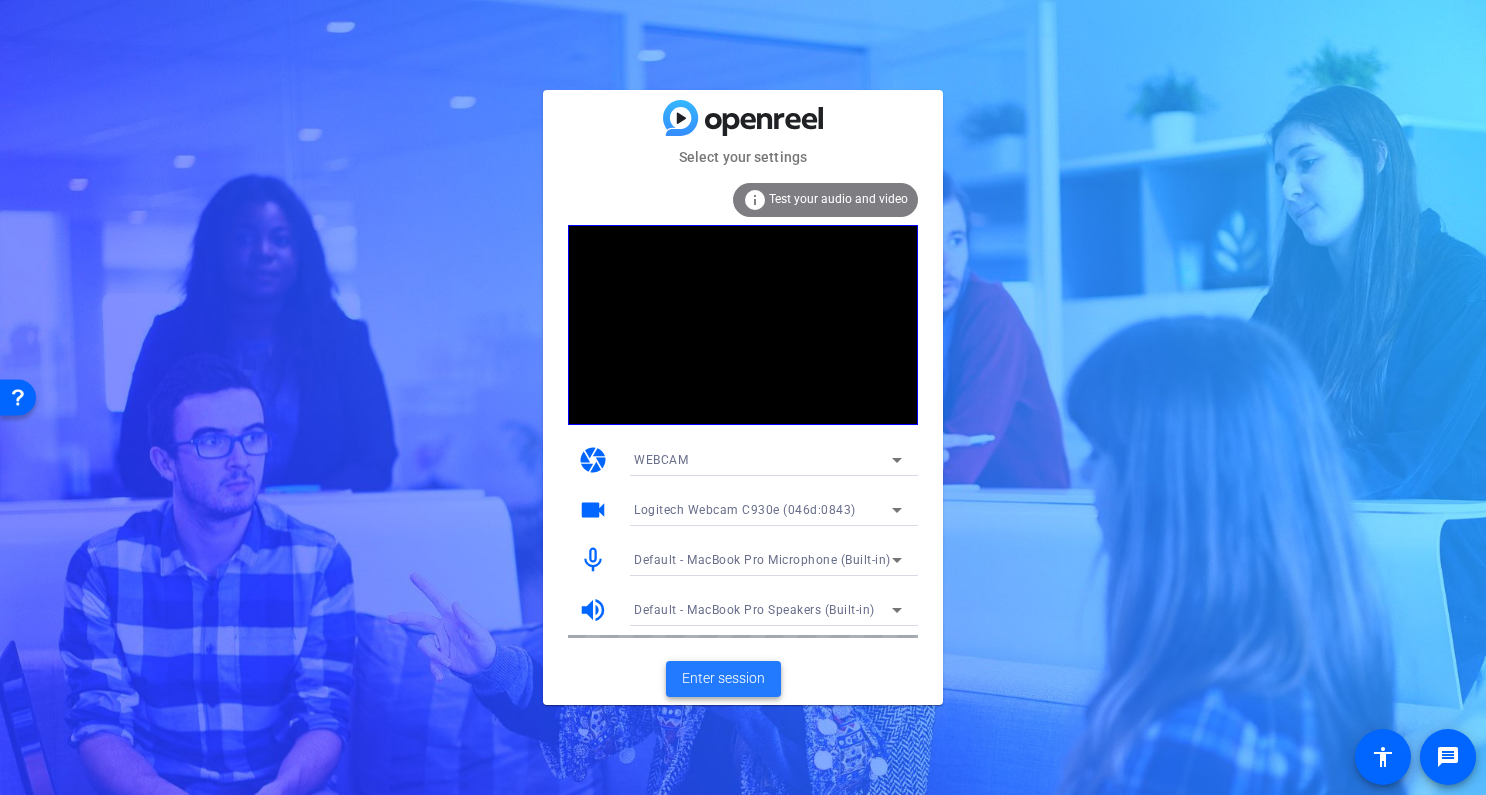 click on "Enter session" 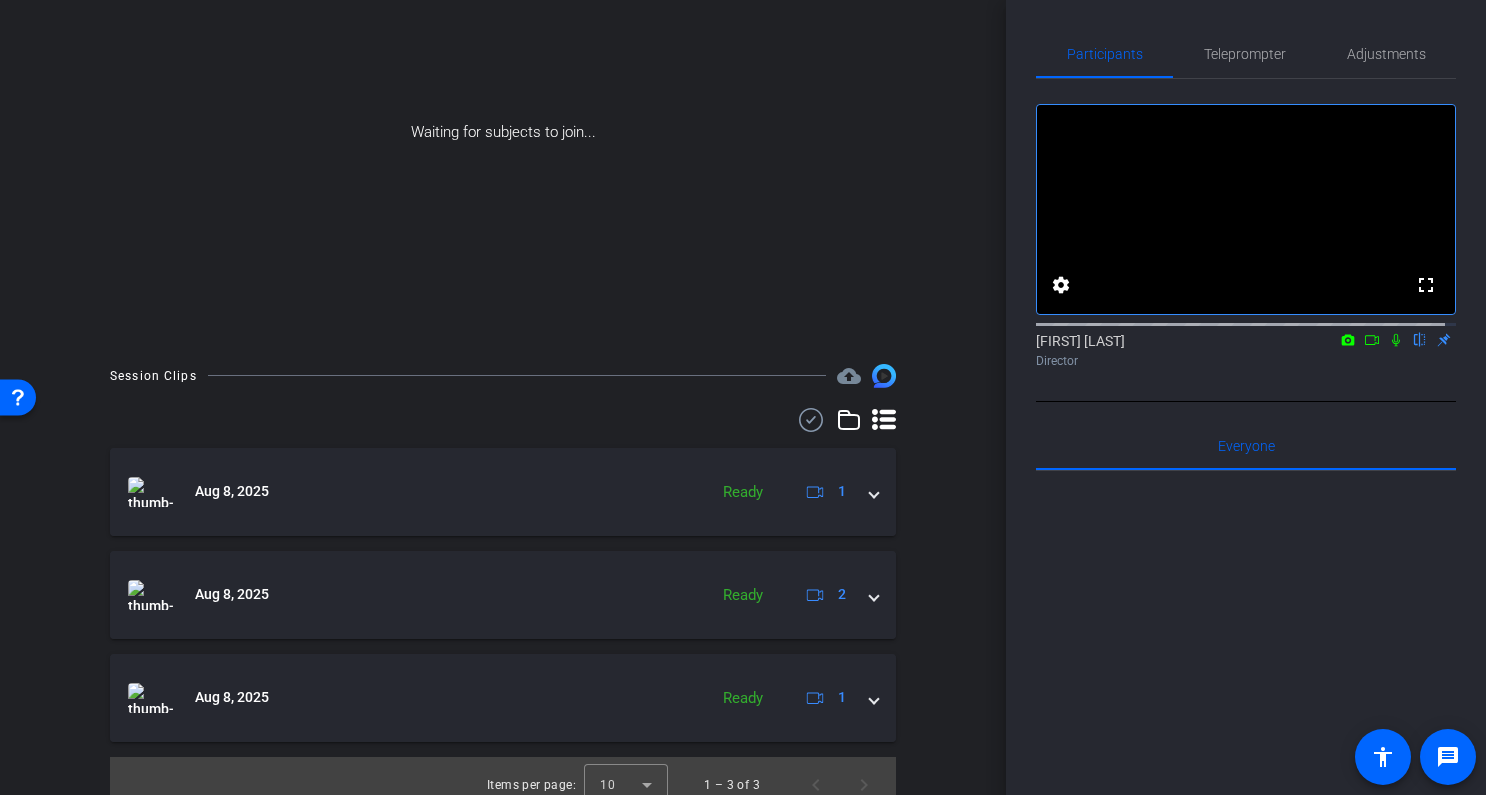 scroll, scrollTop: 253, scrollLeft: 0, axis: vertical 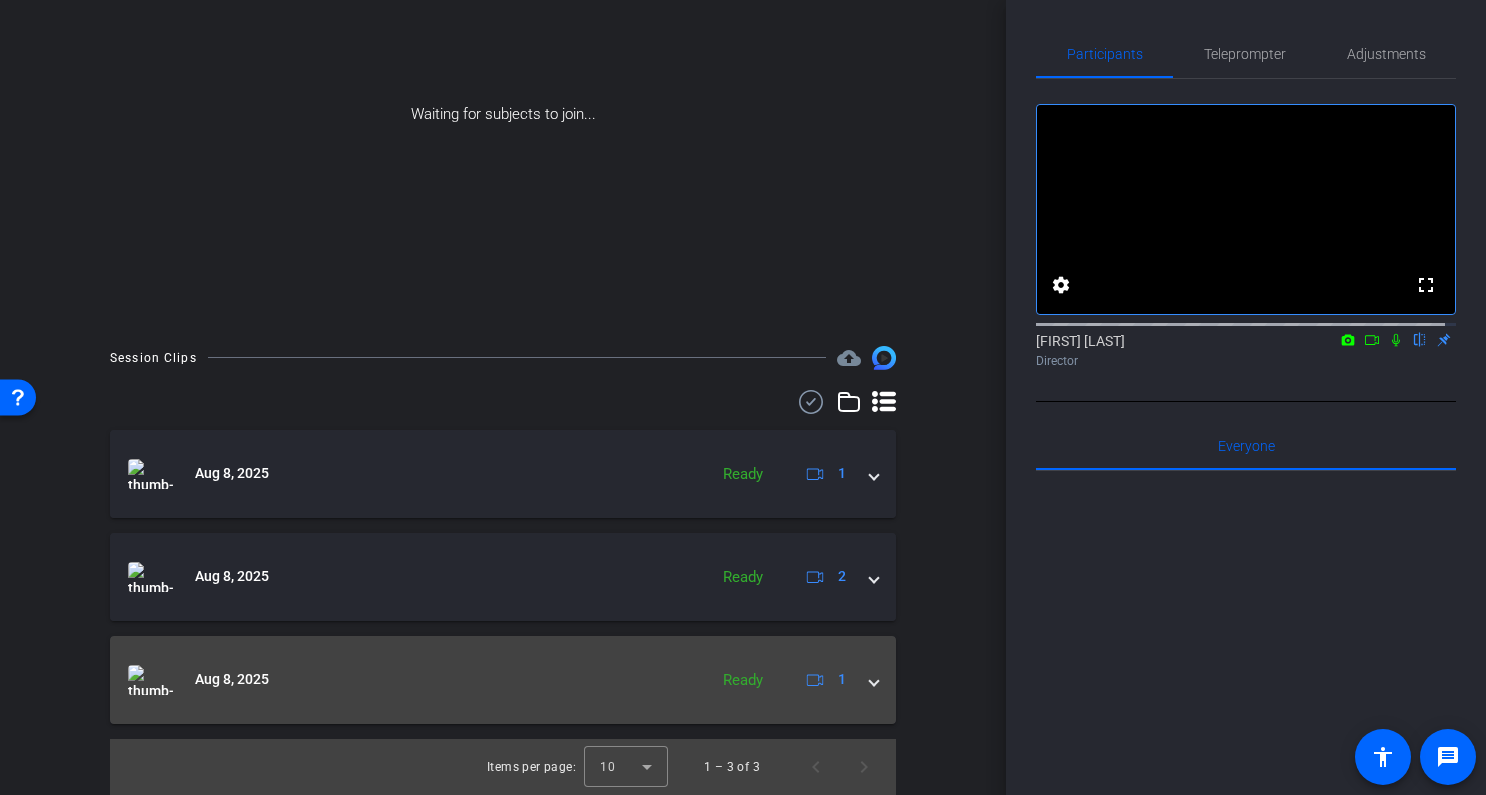 click on "Aug 8, 2025   Ready
1" at bounding box center [503, 680] 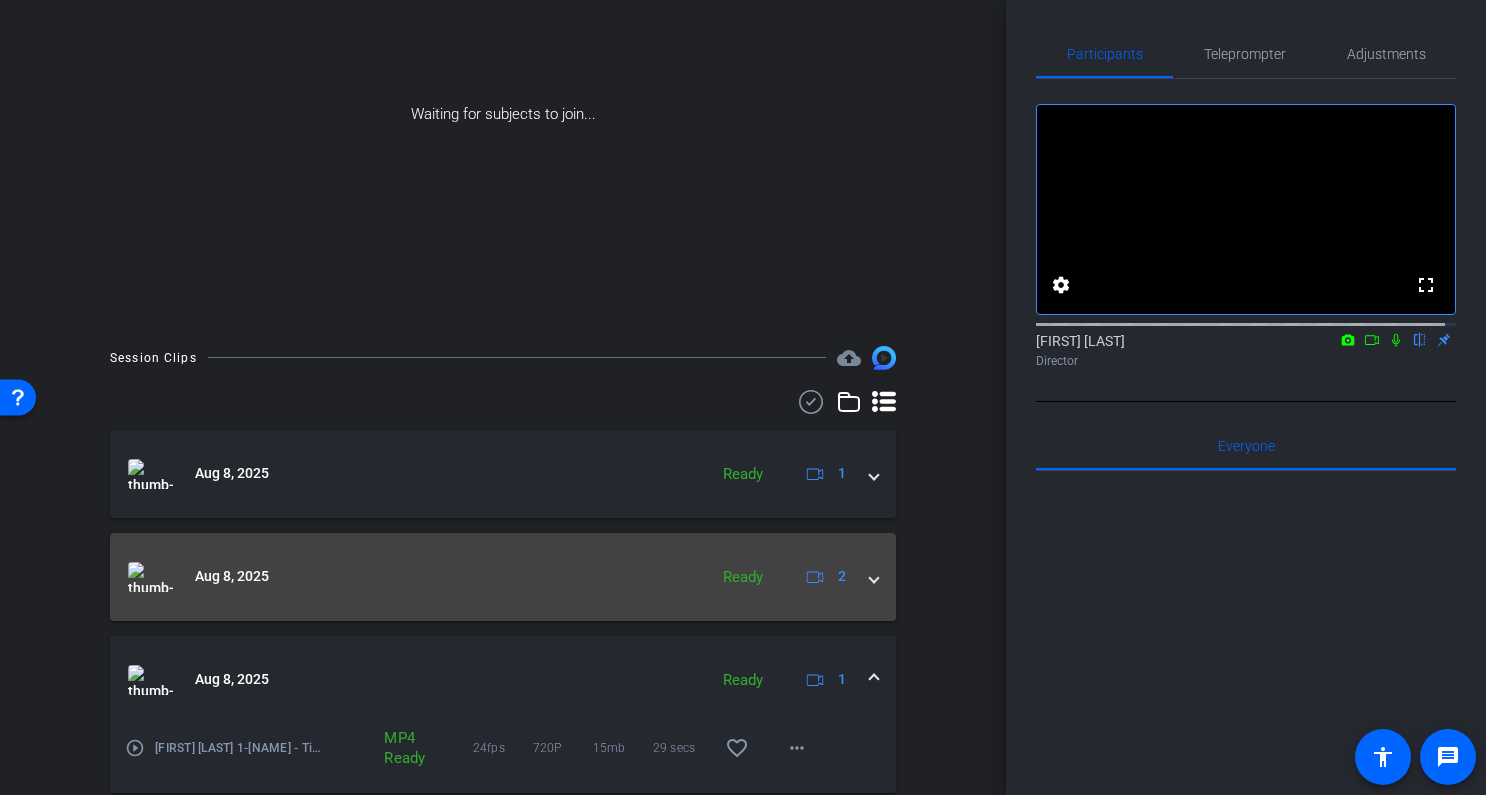 click at bounding box center [874, 576] 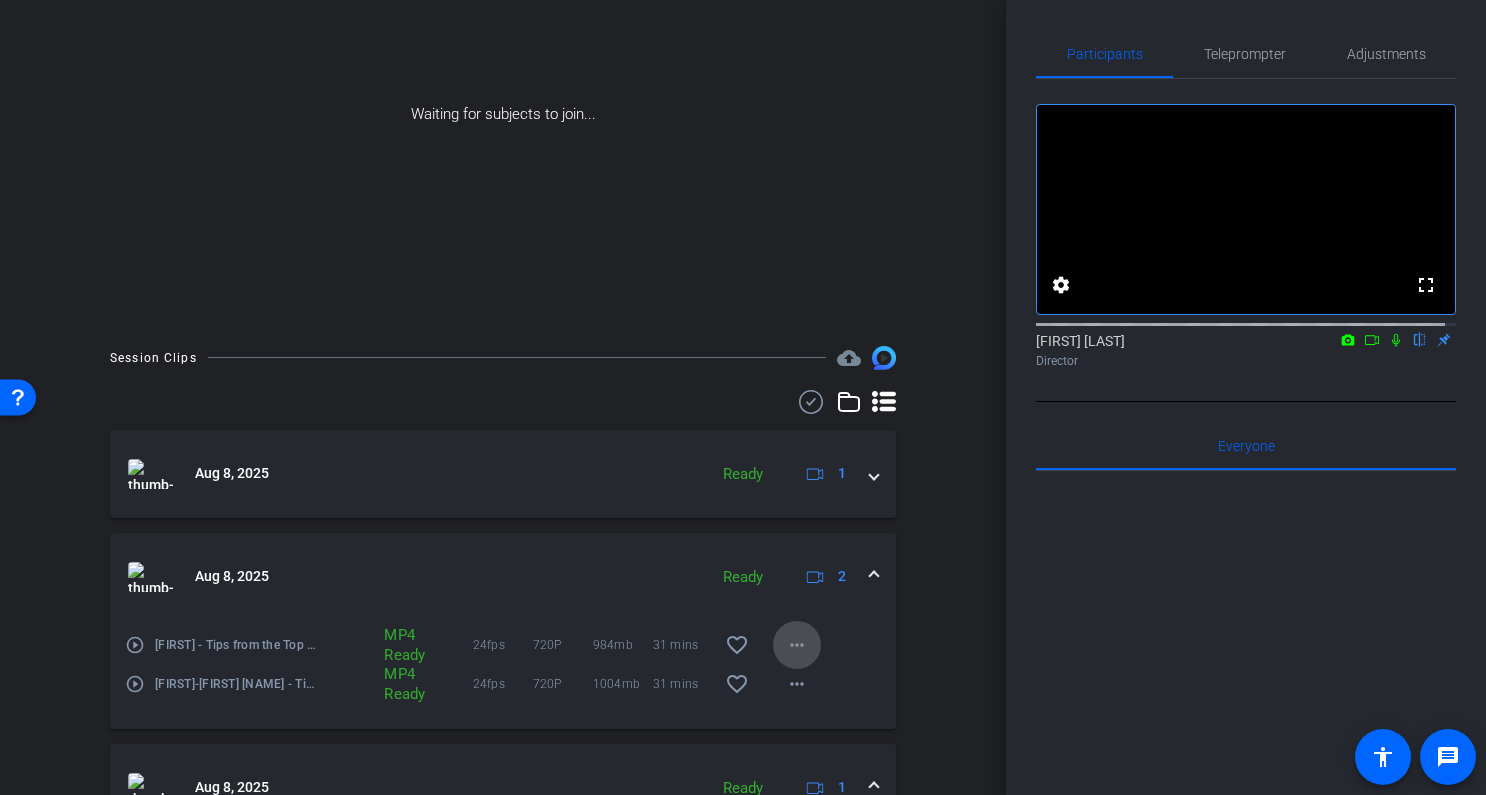 click on "more_horiz" at bounding box center (797, 645) 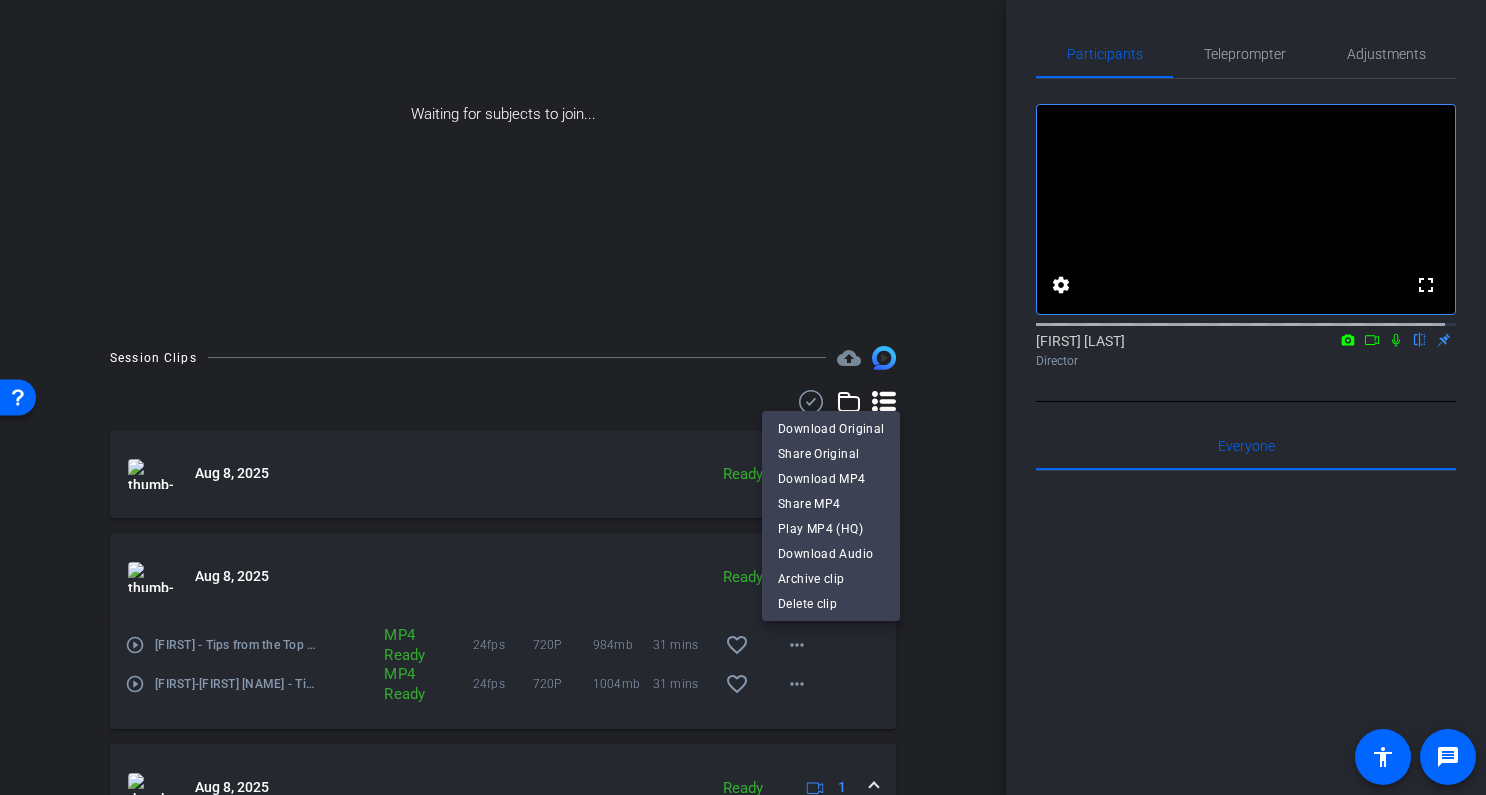 click at bounding box center (743, 397) 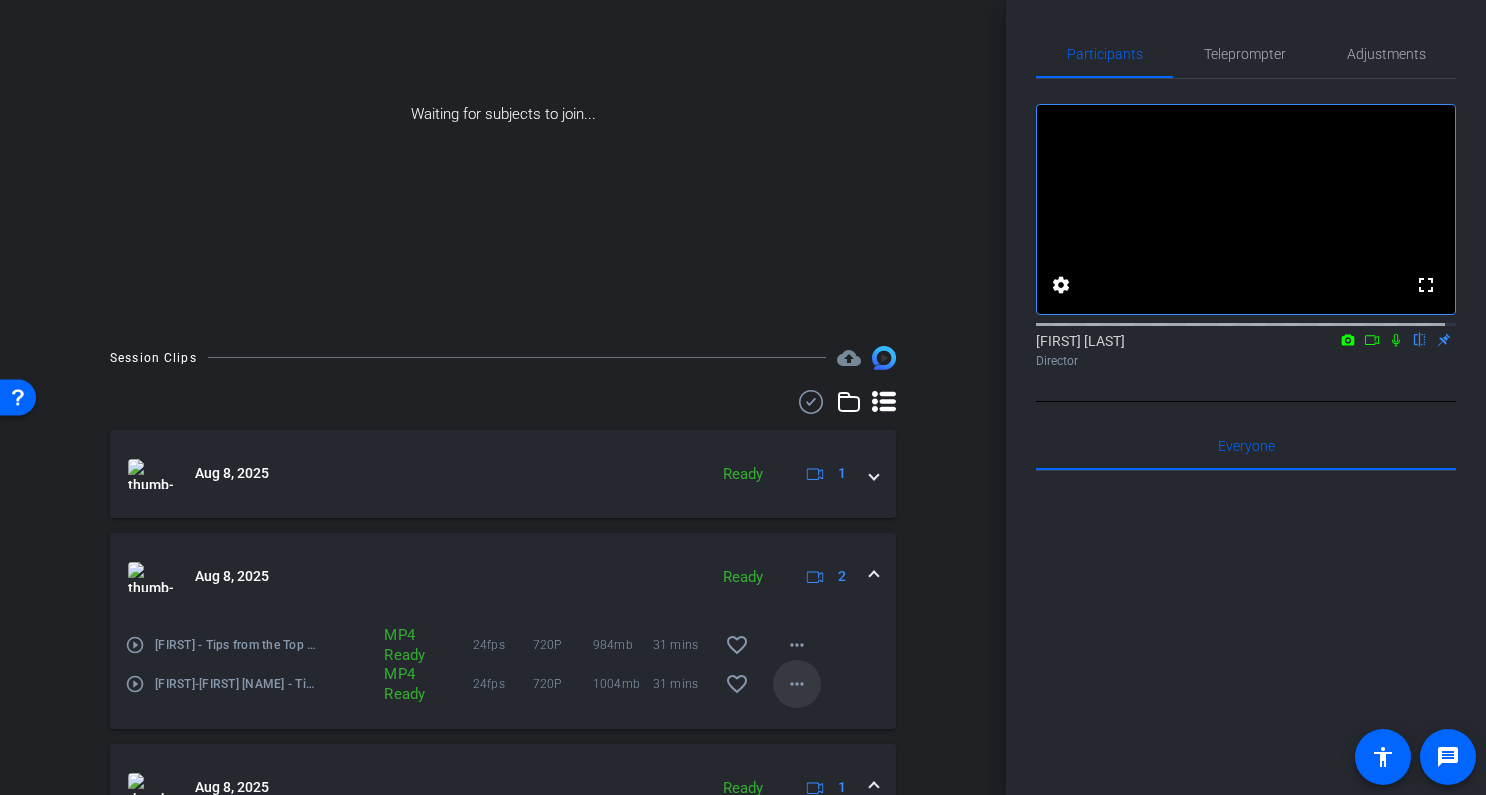 click on "more_horiz" at bounding box center [797, 684] 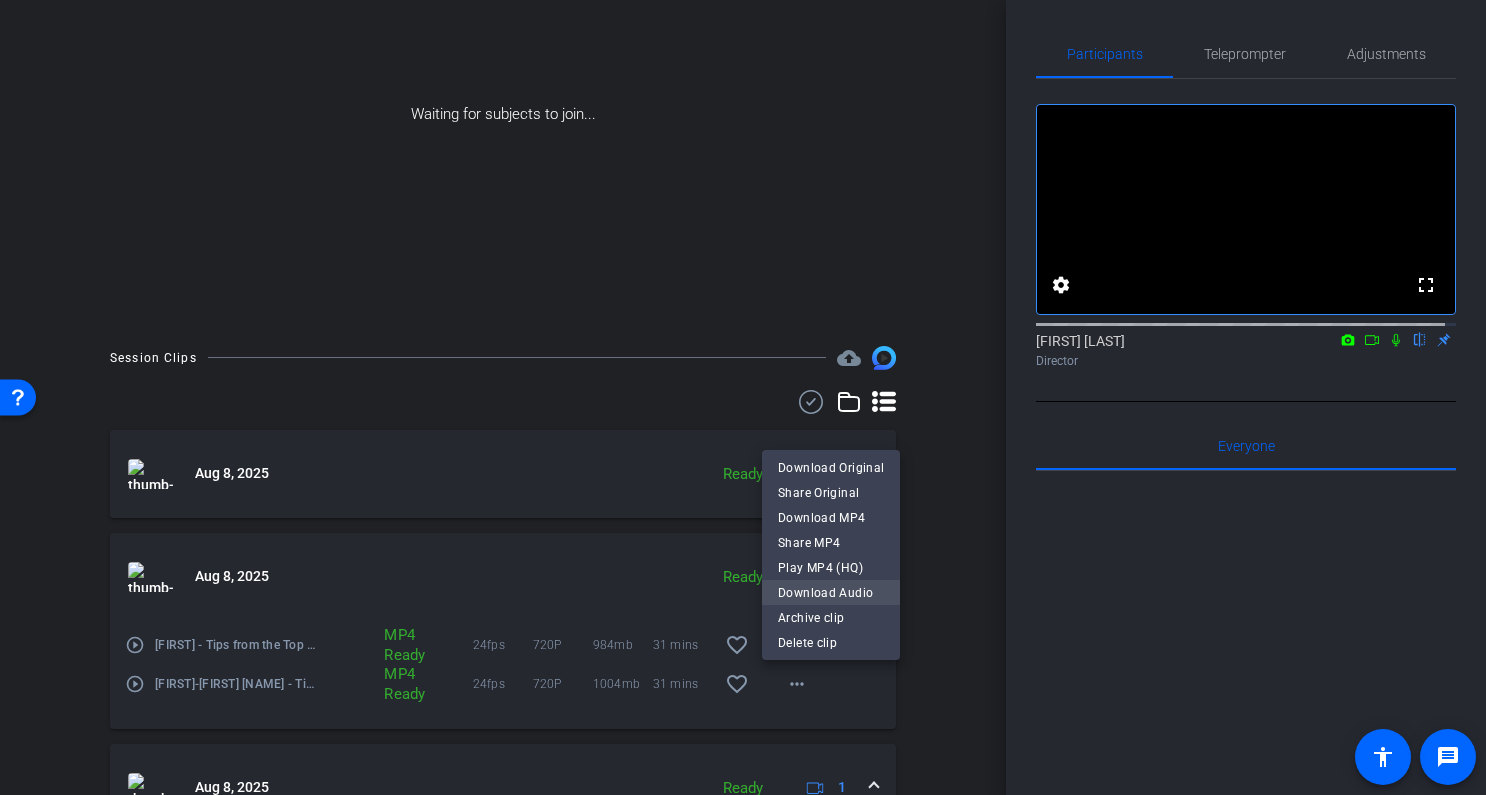 click on "Download Audio" at bounding box center [831, 592] 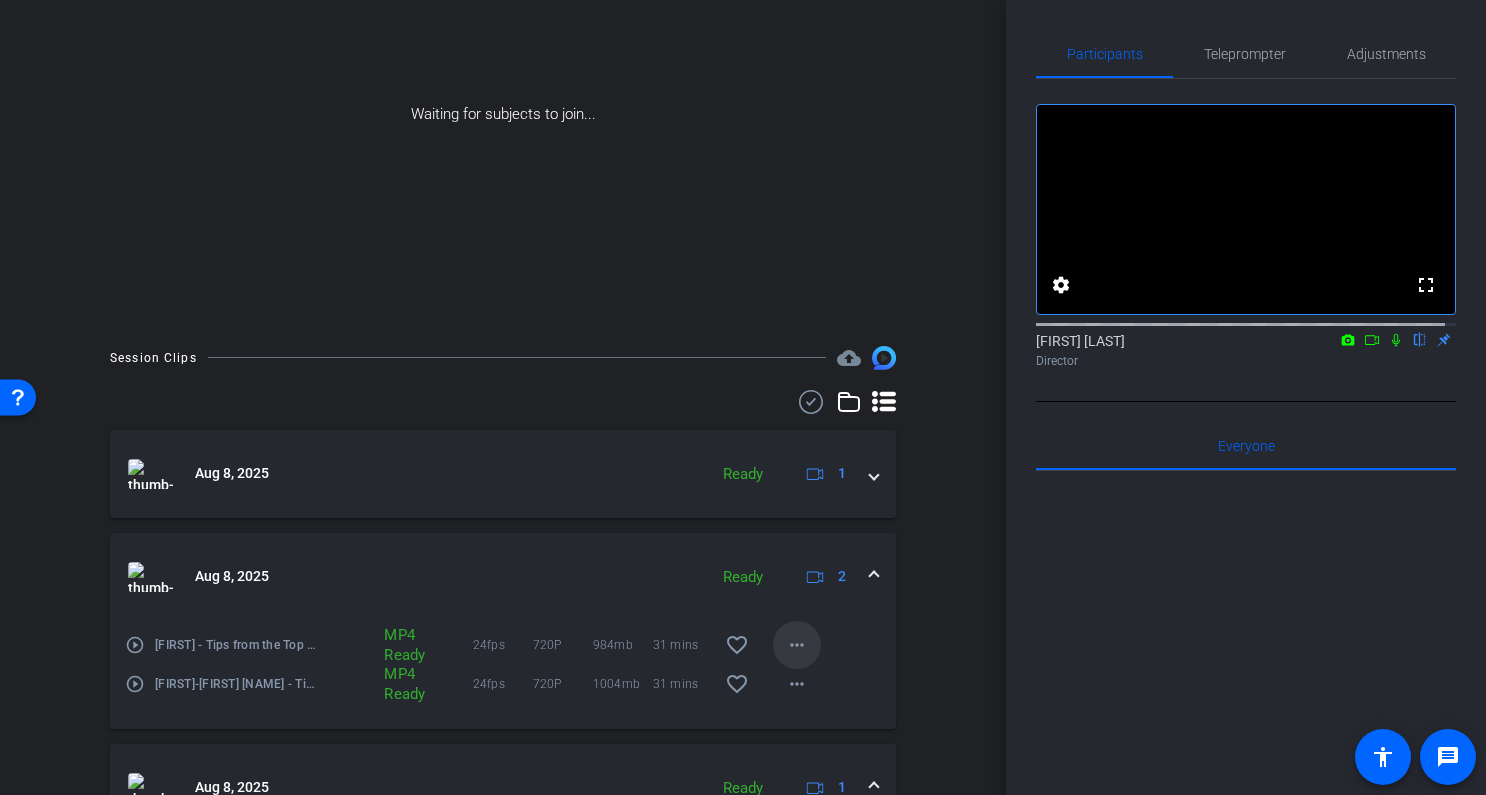 click on "more_horiz" at bounding box center [797, 645] 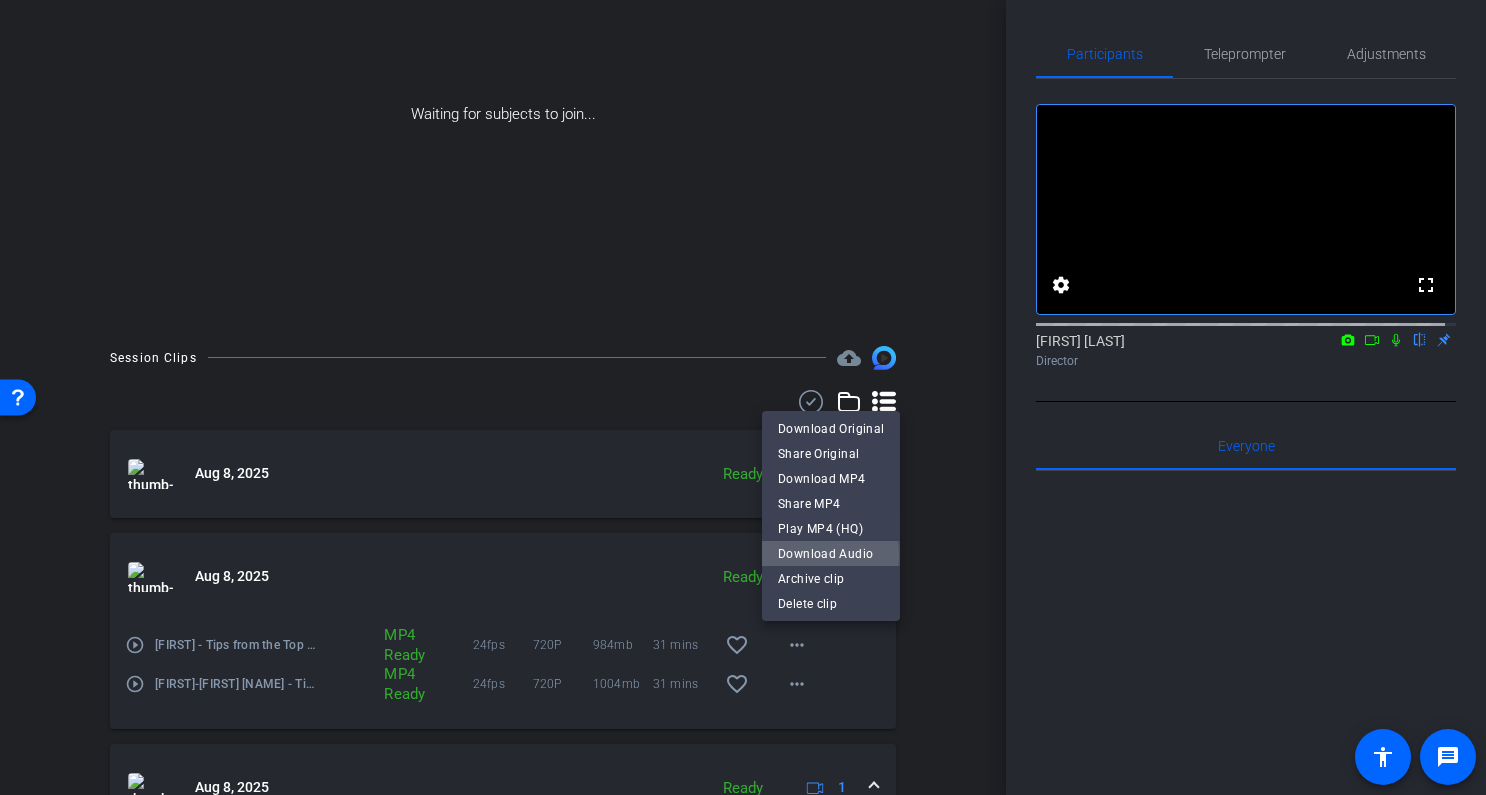 click on "Download Audio" at bounding box center [831, 553] 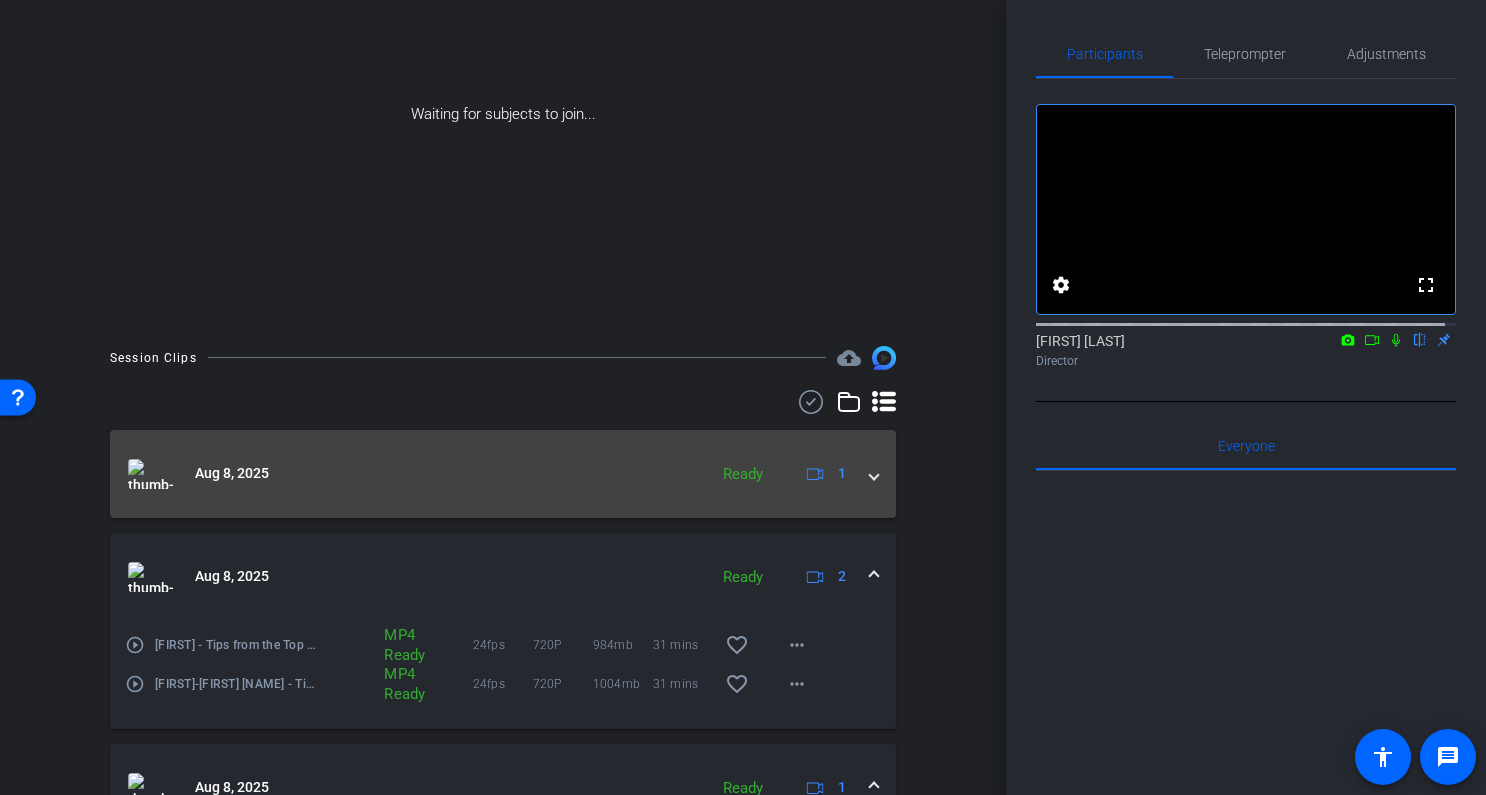 click at bounding box center [874, 473] 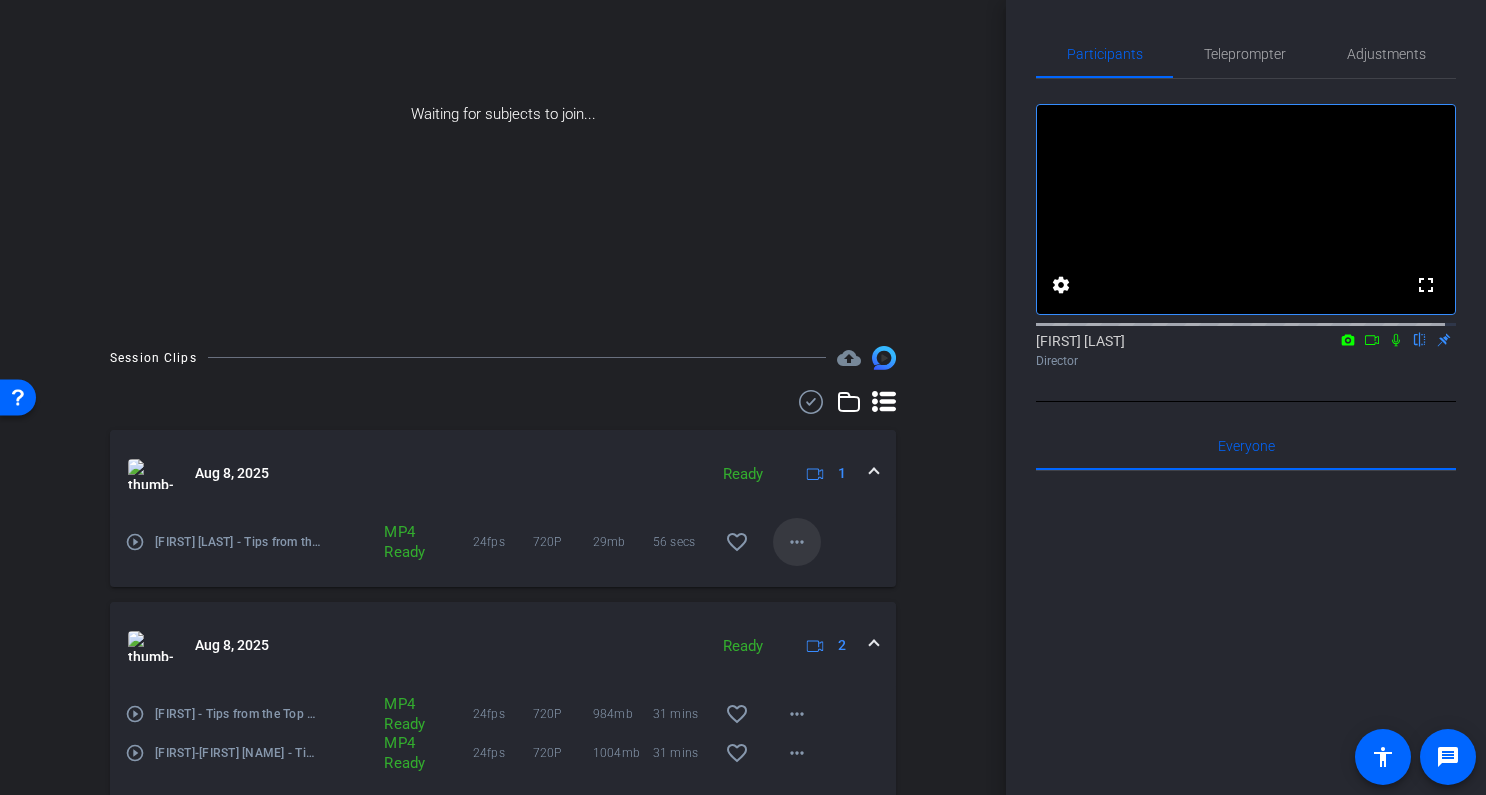 click on "more_horiz" at bounding box center (797, 542) 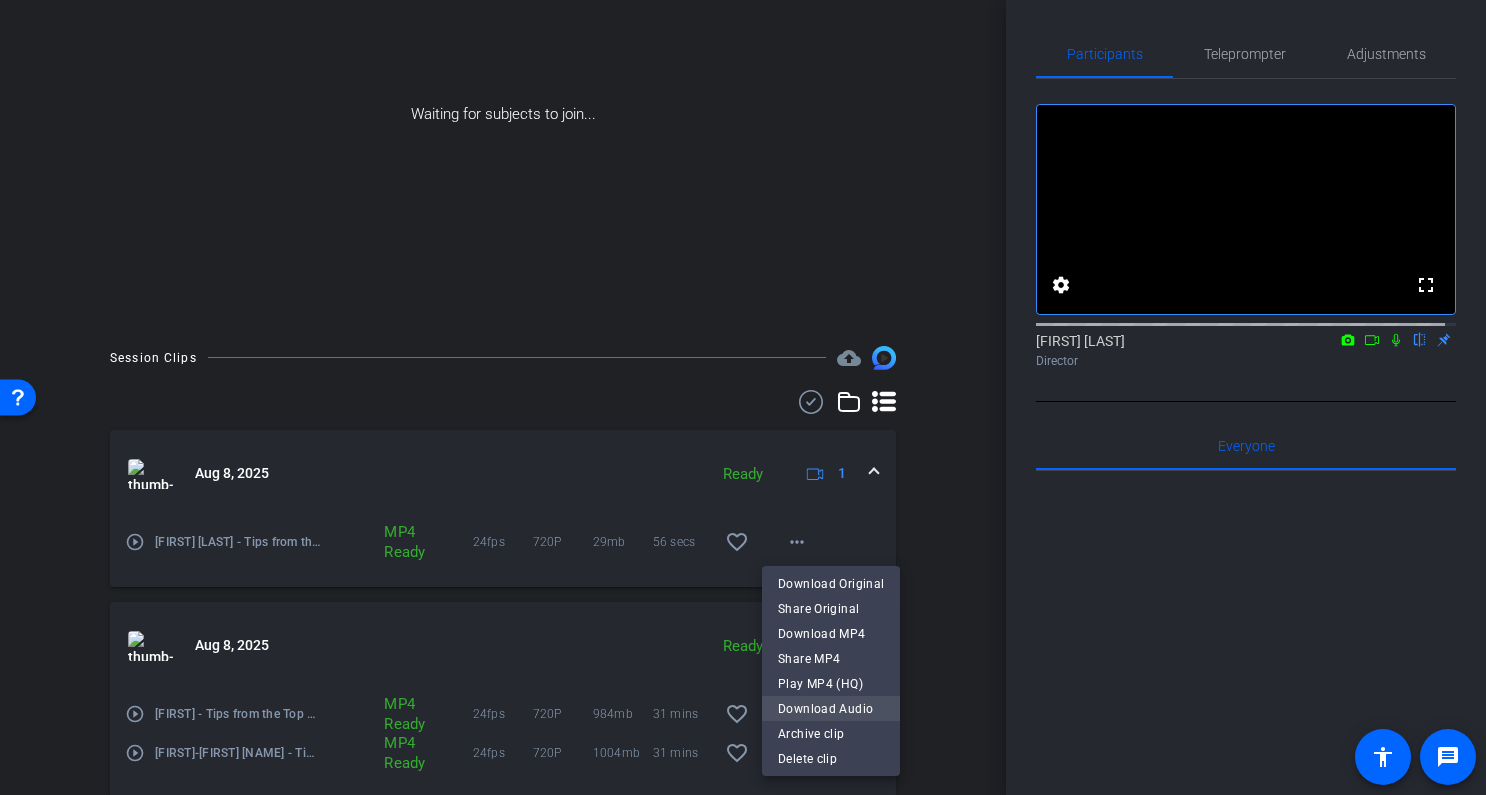 click on "Download Audio" at bounding box center [831, 708] 